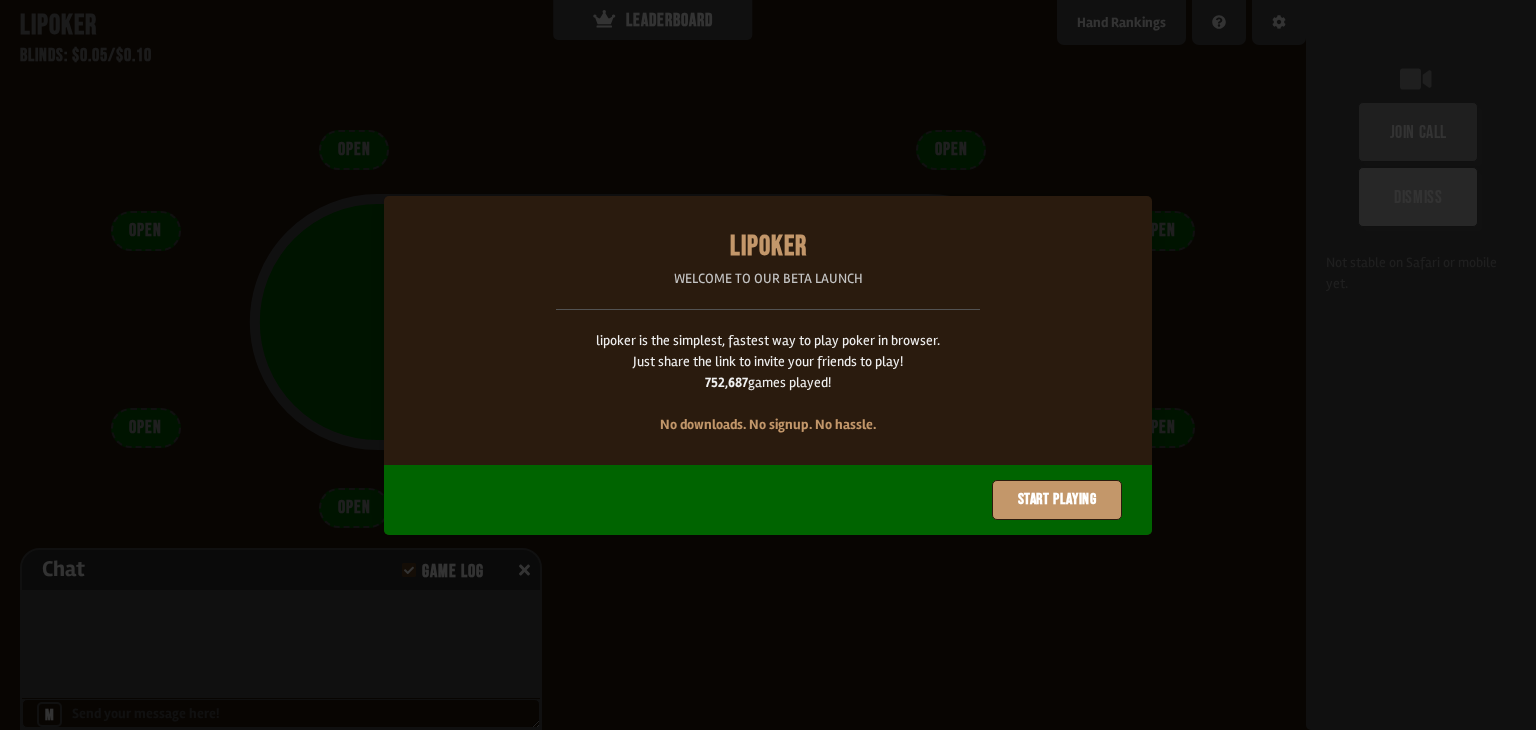 scroll, scrollTop: 0, scrollLeft: 0, axis: both 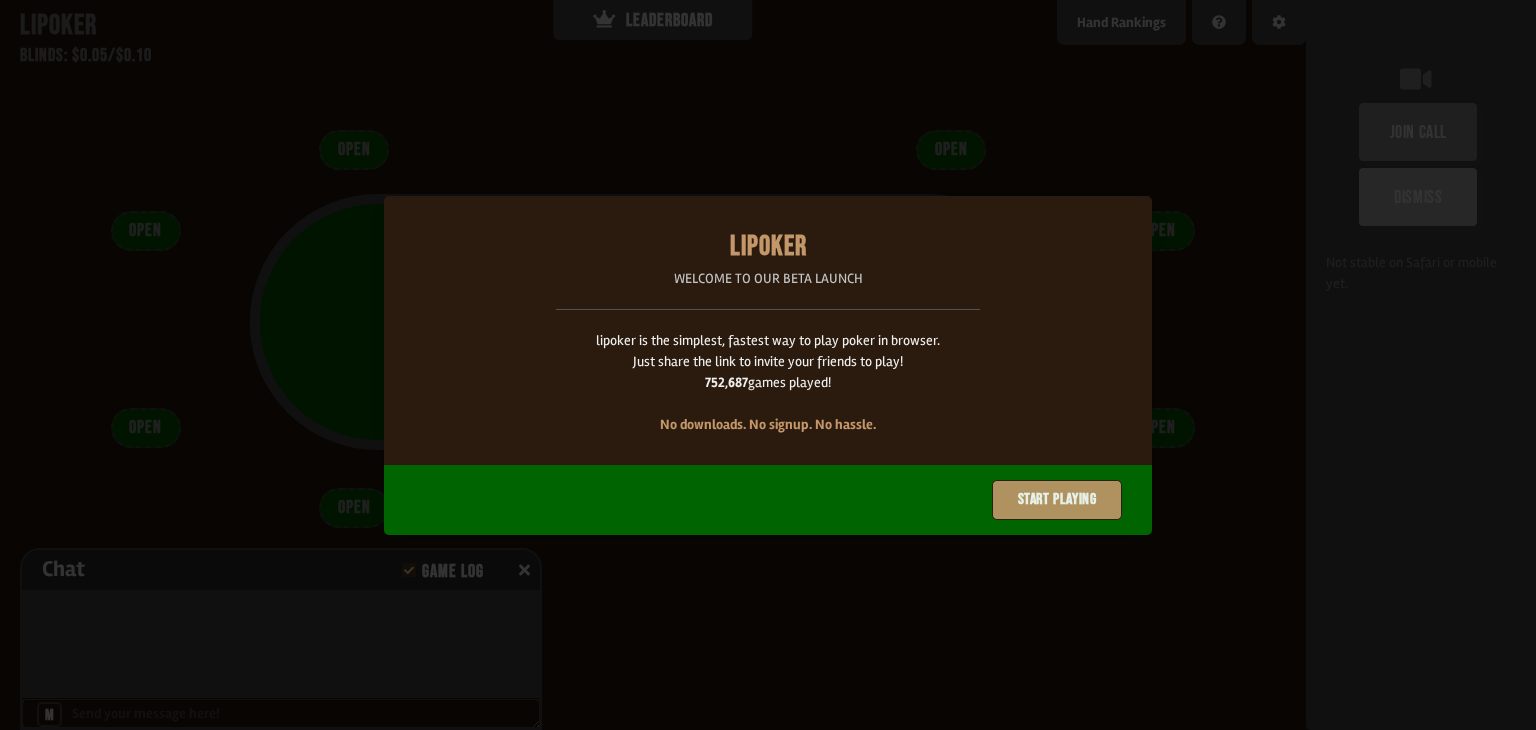 click on "Start playing" at bounding box center [1057, 500] 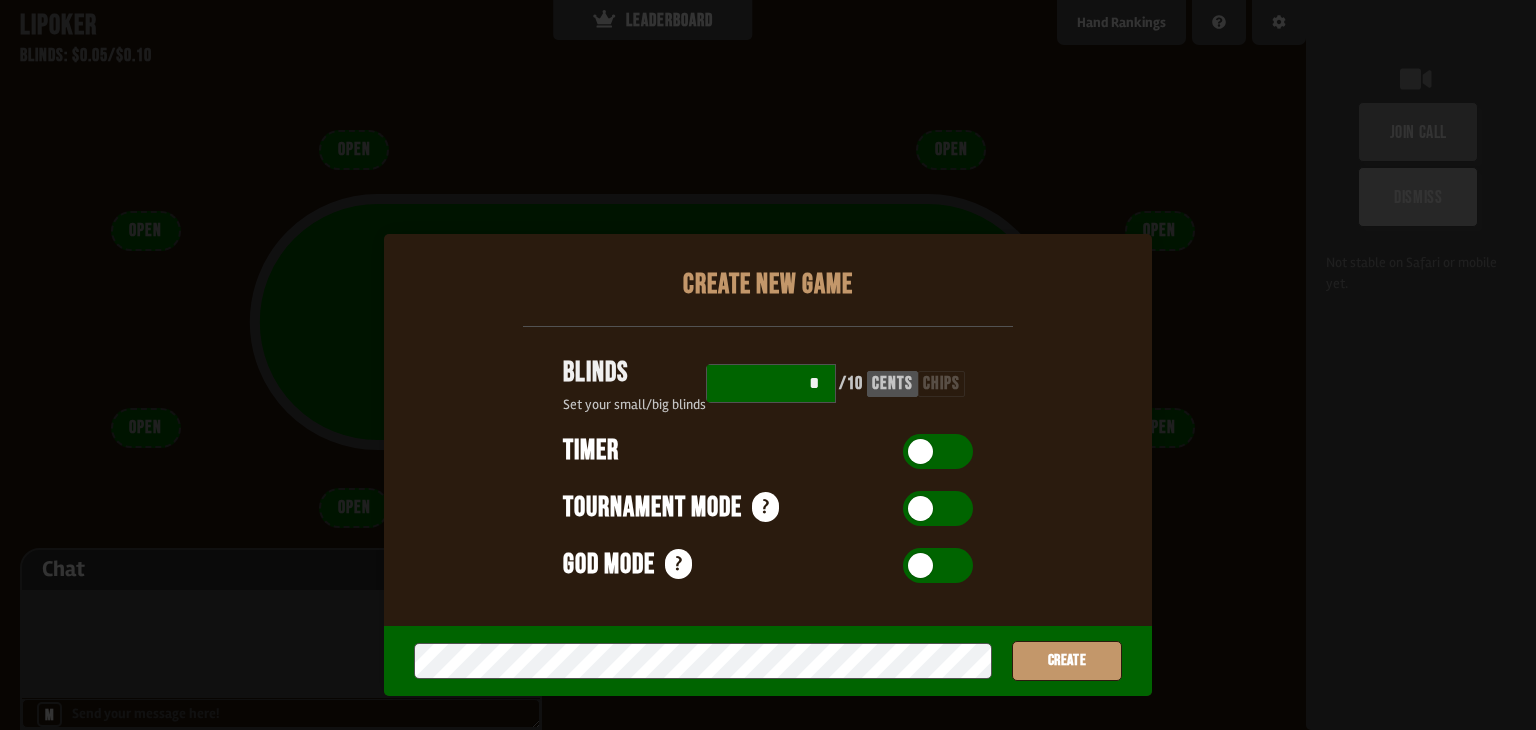 scroll, scrollTop: 100, scrollLeft: 0, axis: vertical 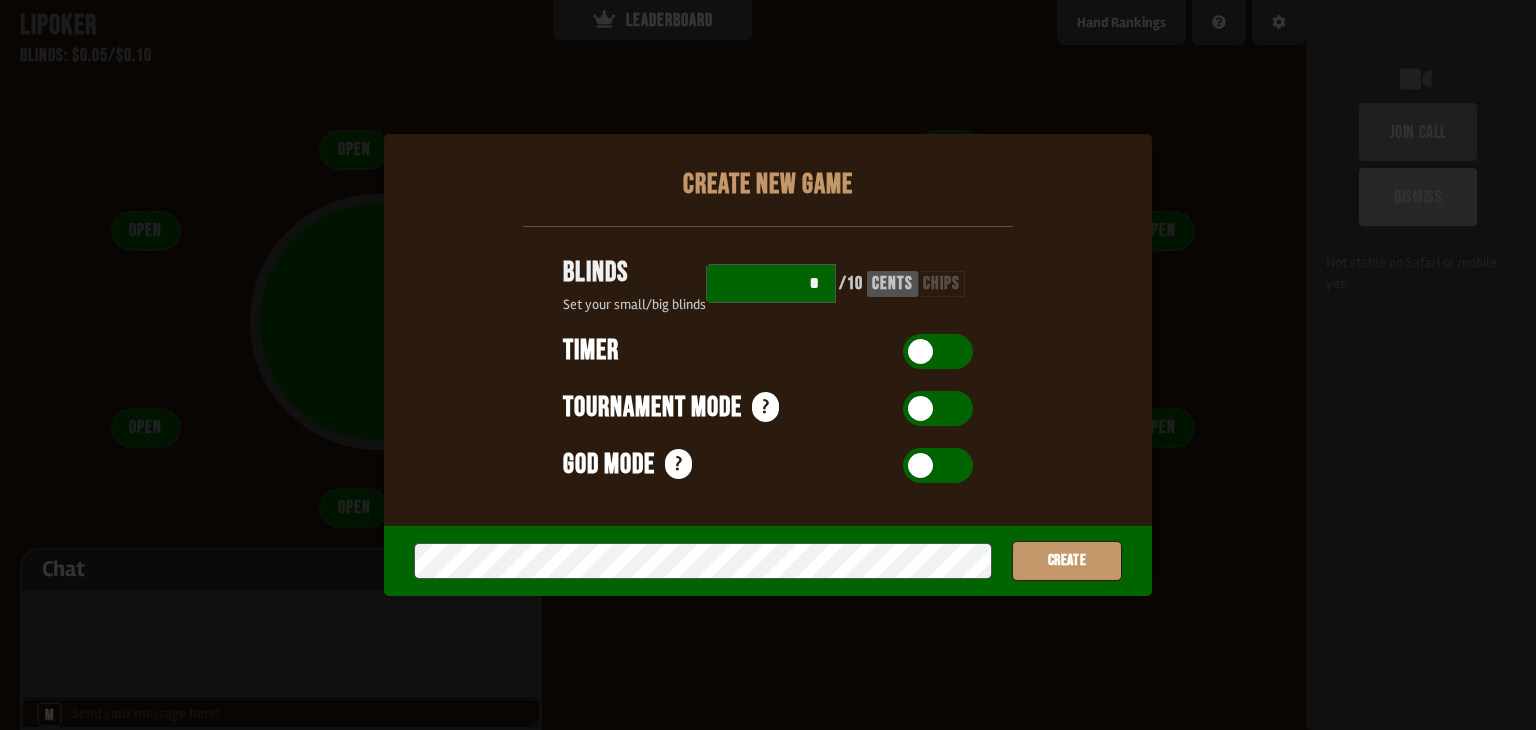 click on "*" at bounding box center [771, 283] 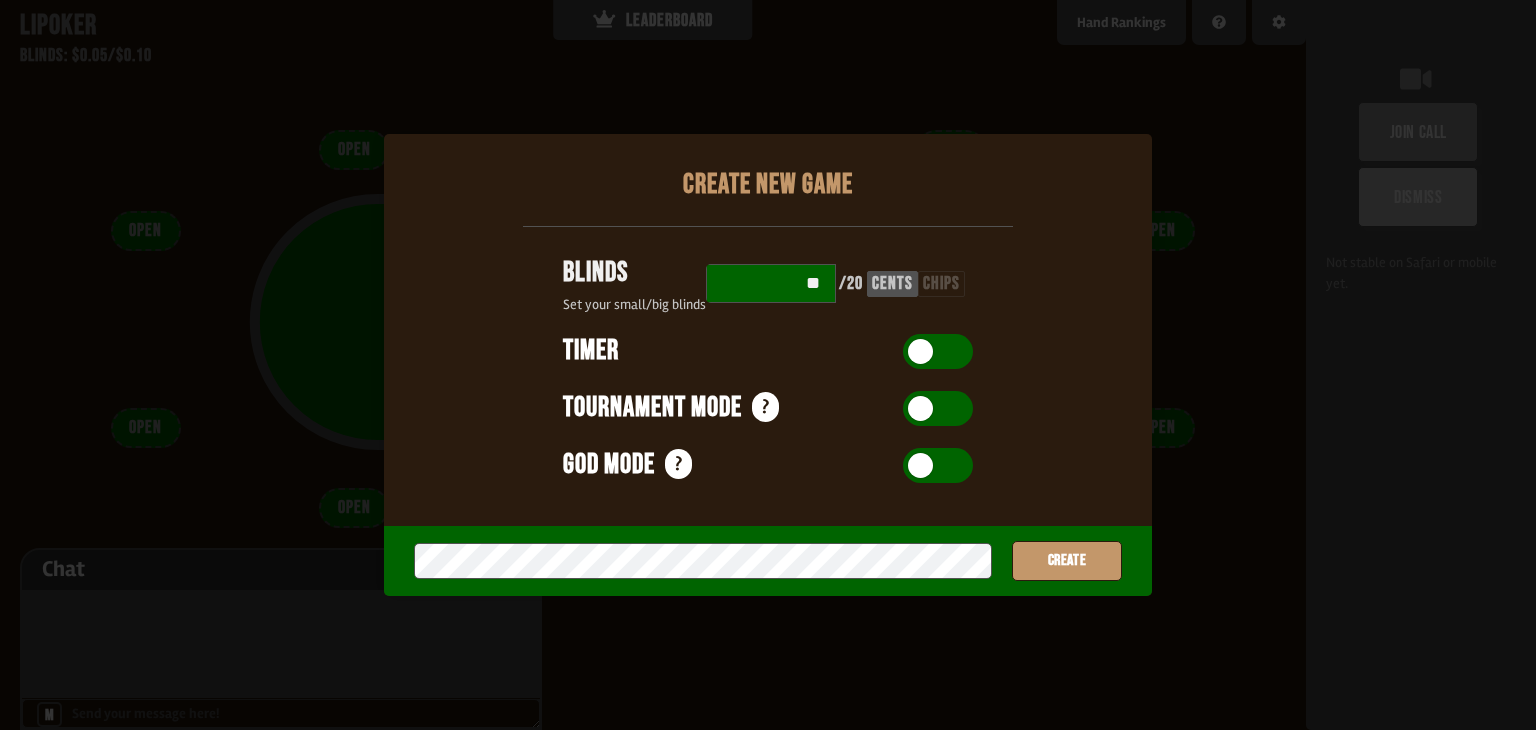 type on "**" 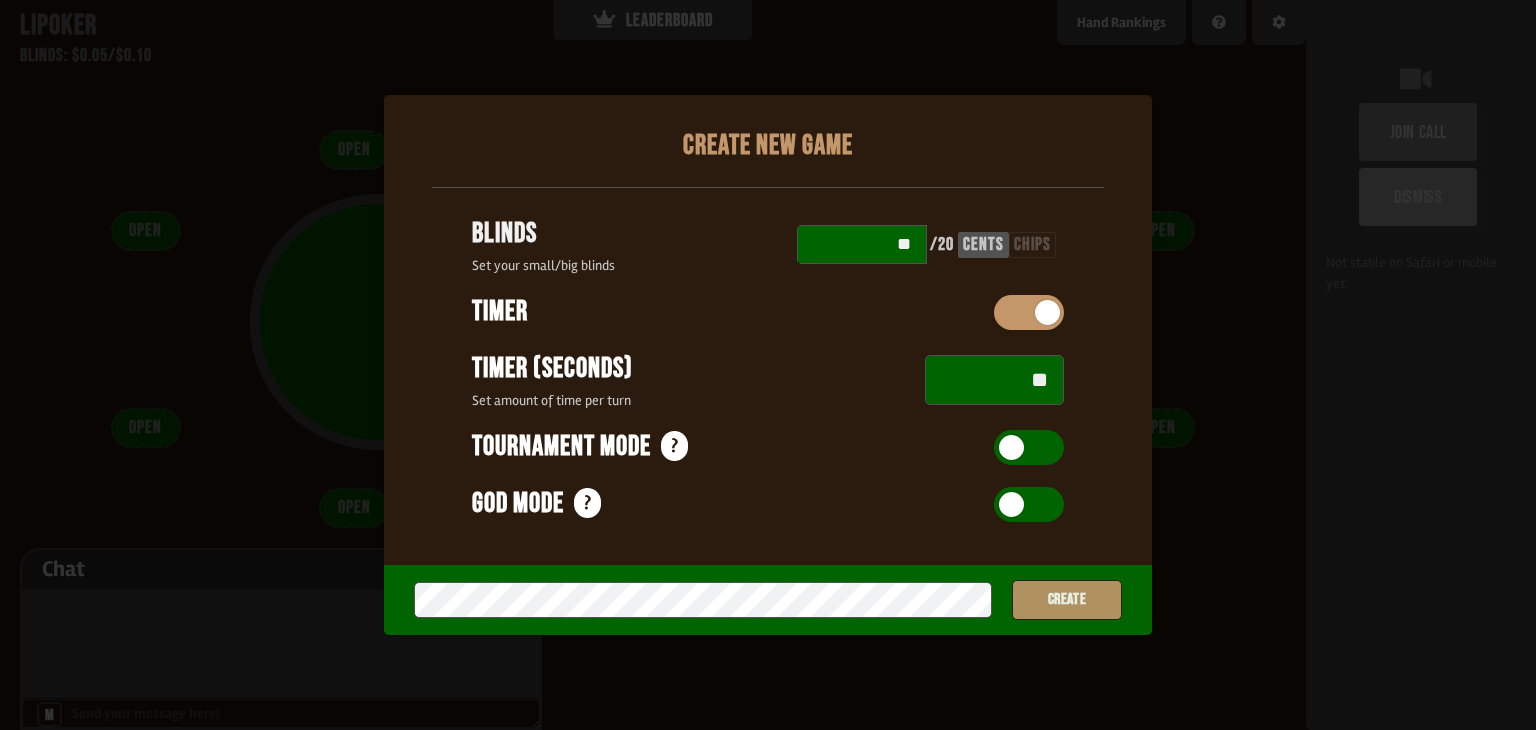 click on "Create" at bounding box center [1067, 600] 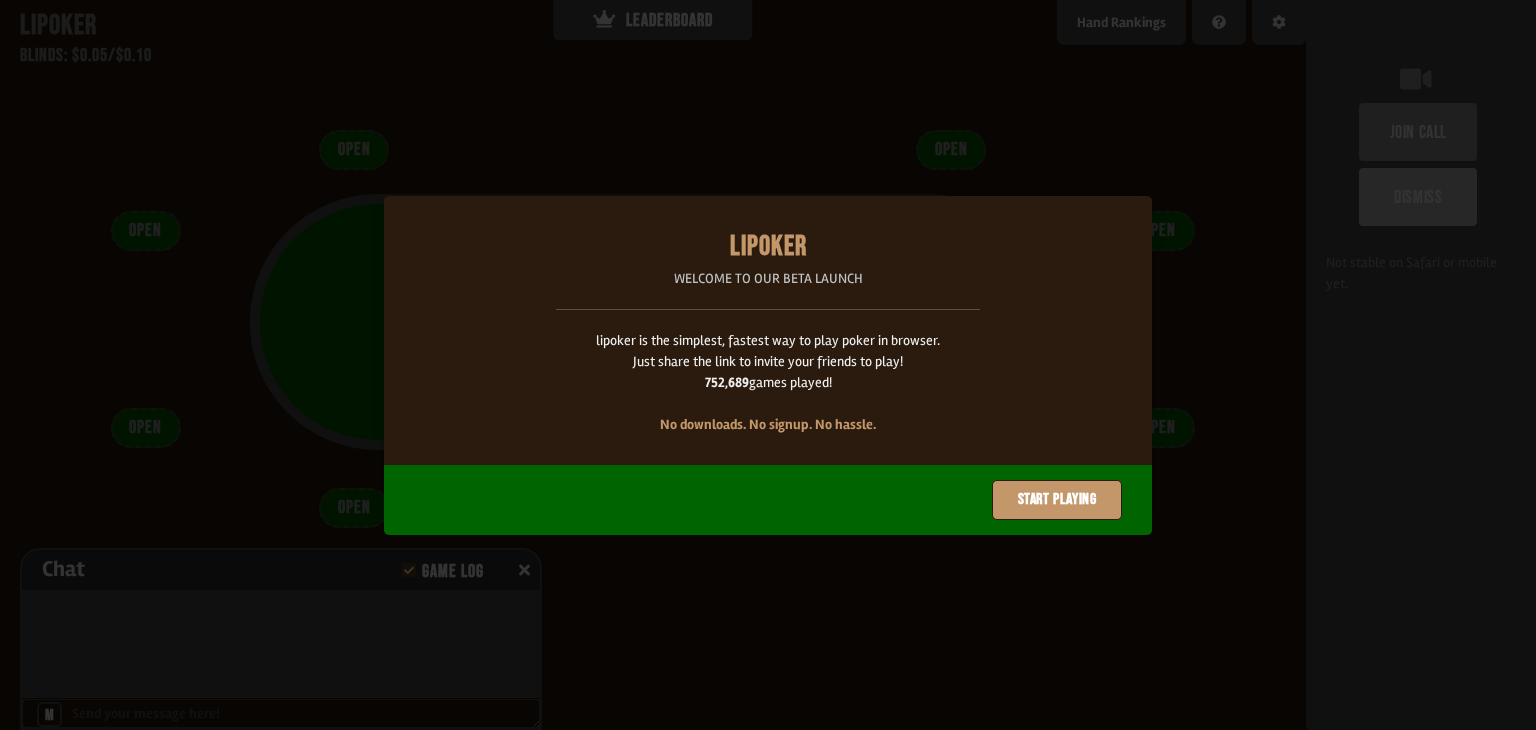 scroll, scrollTop: 0, scrollLeft: 0, axis: both 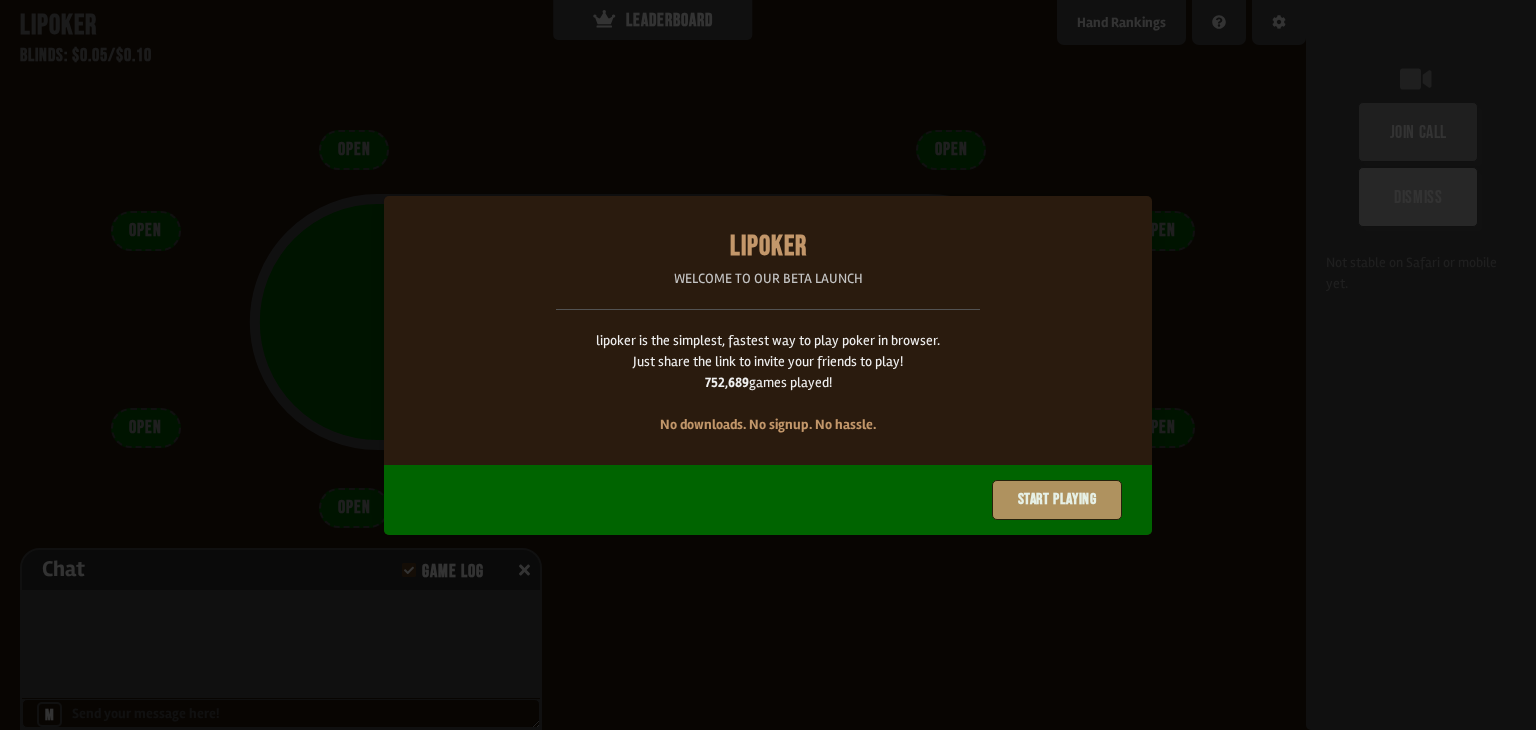 click on "Start playing" at bounding box center (1057, 500) 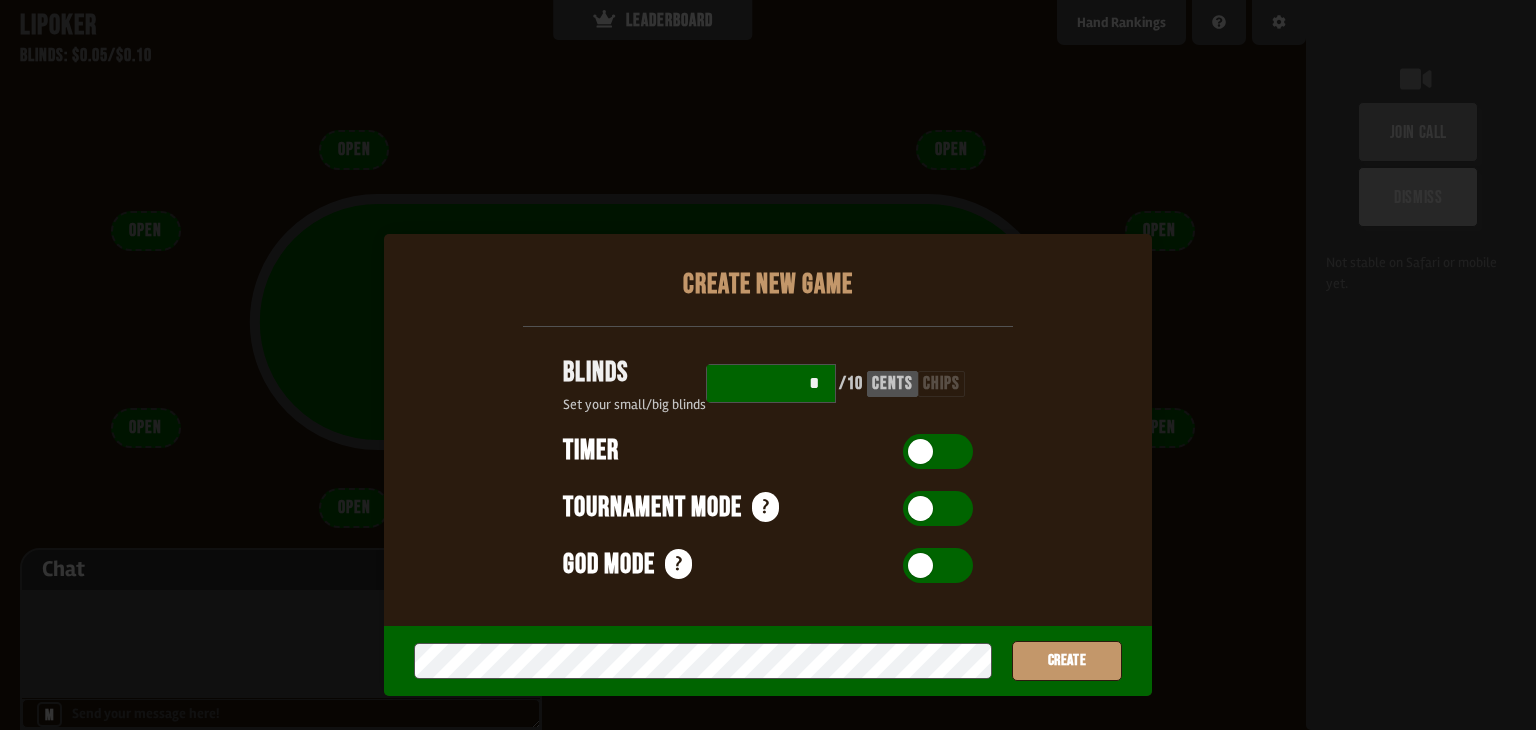 scroll, scrollTop: 100, scrollLeft: 0, axis: vertical 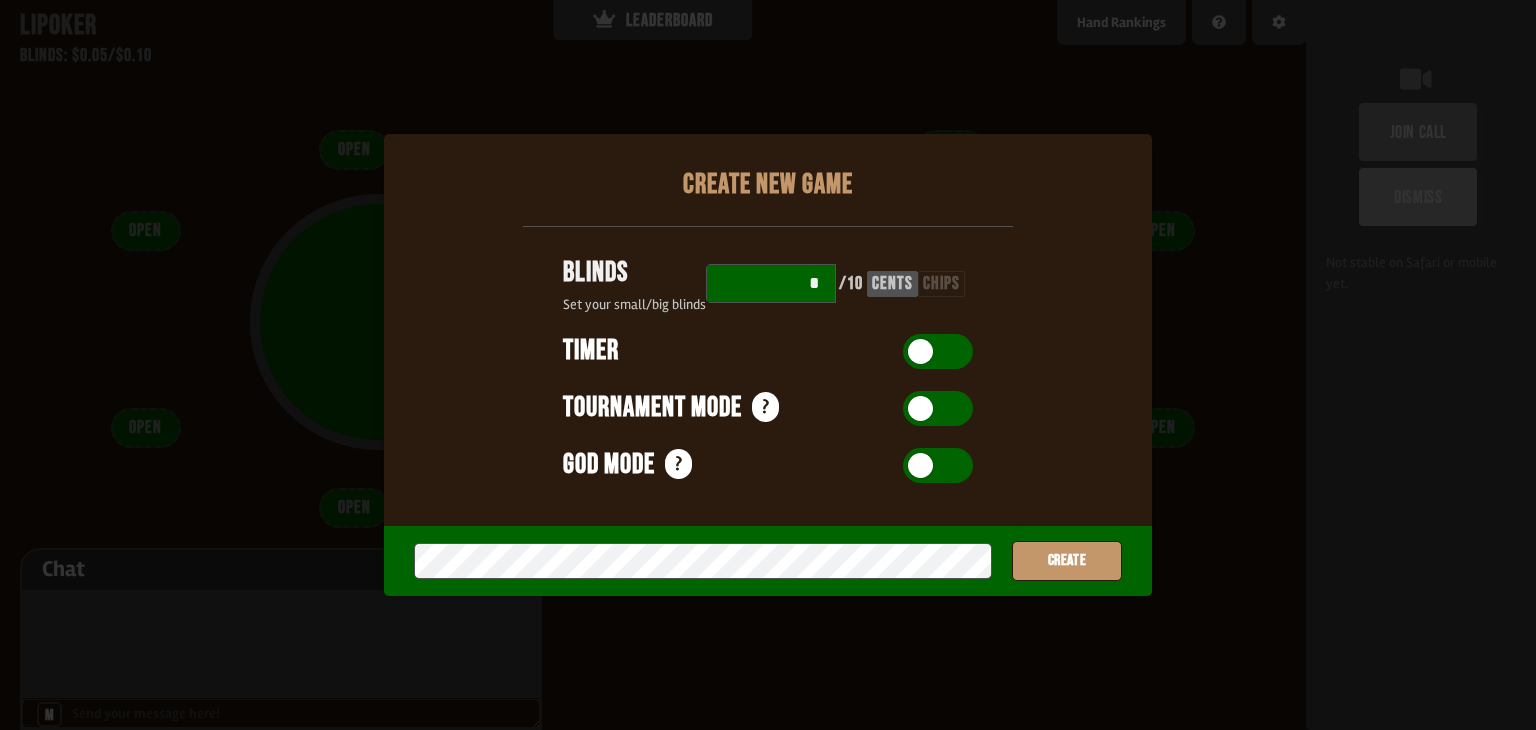 click on "*" at bounding box center [771, 283] 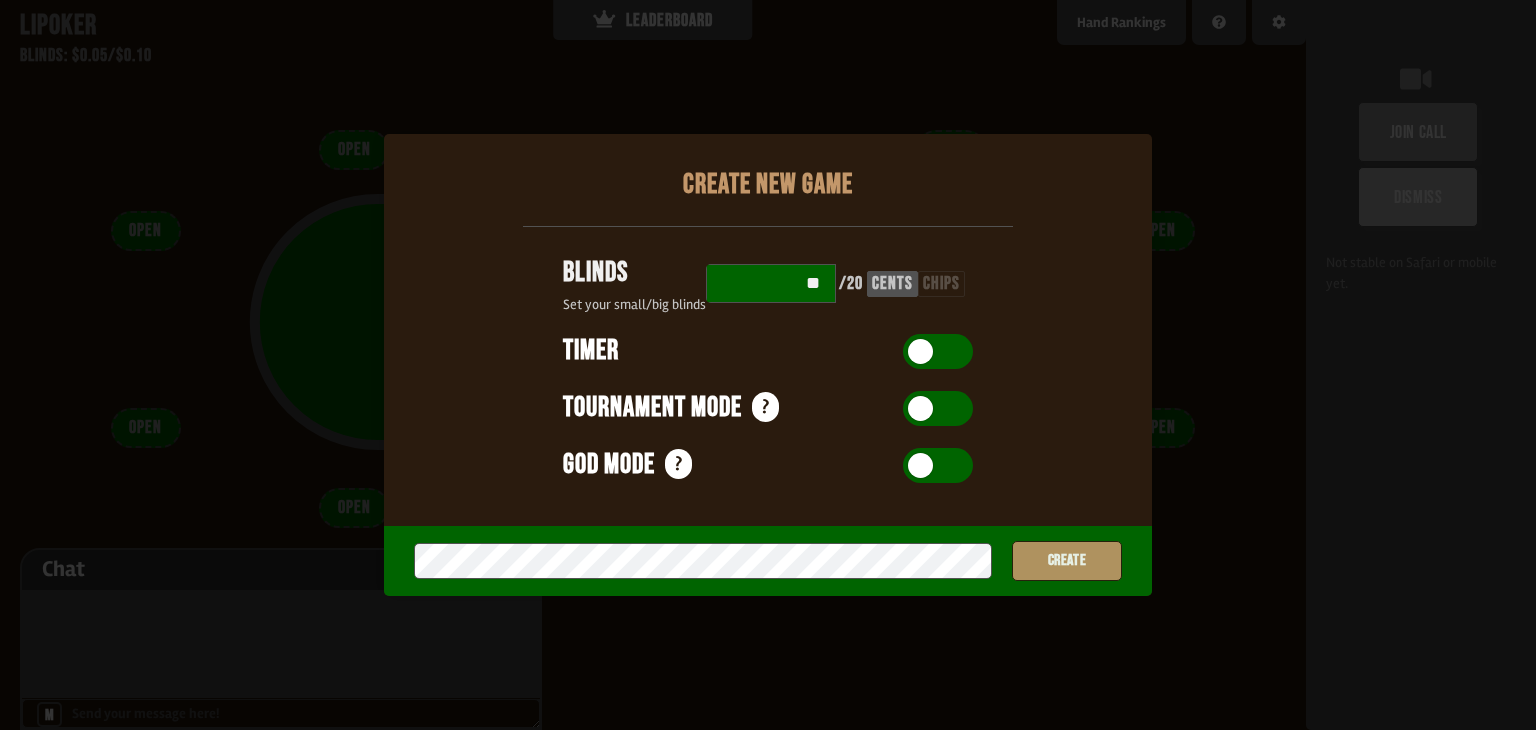 type on "**" 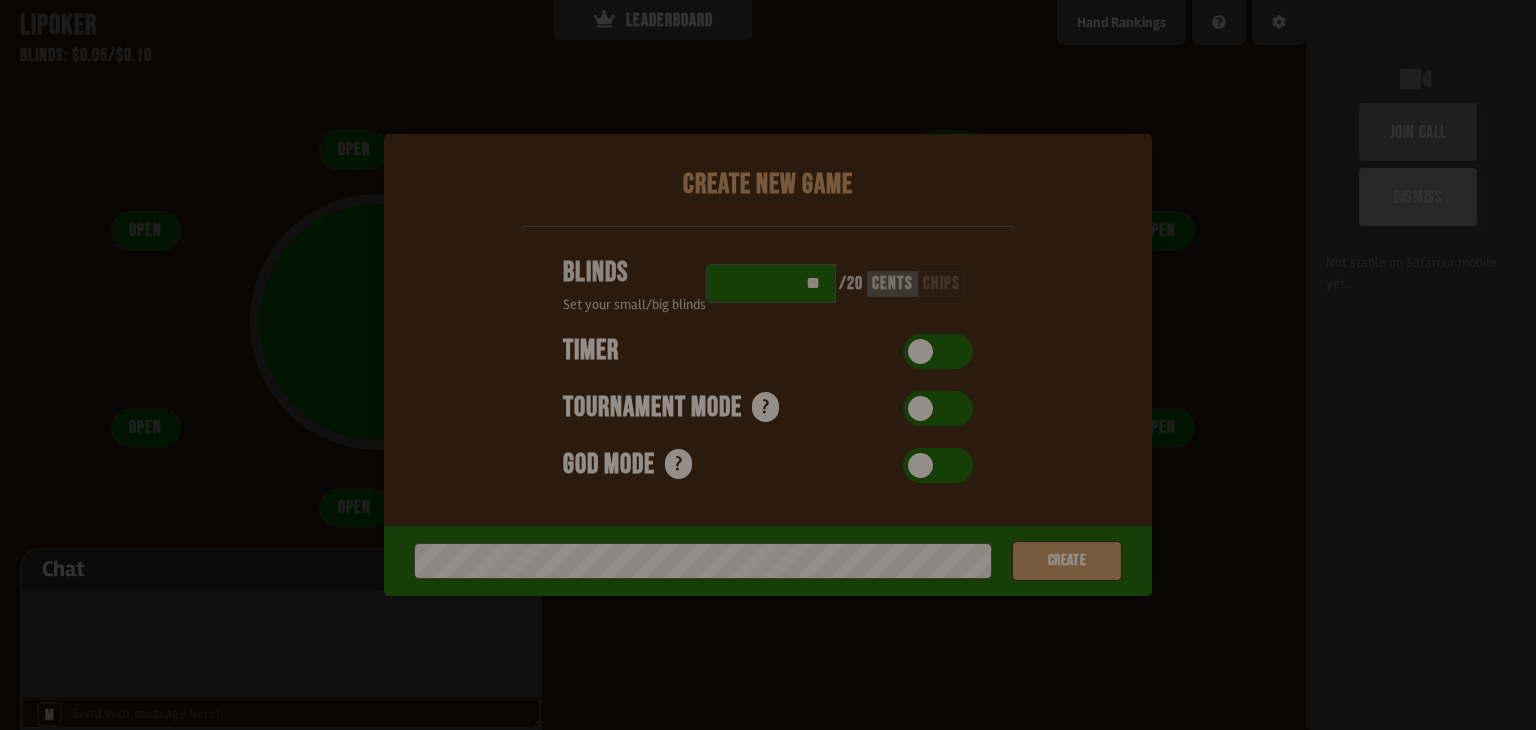 click on "COPY GAME LINK" at bounding box center (653, 322) 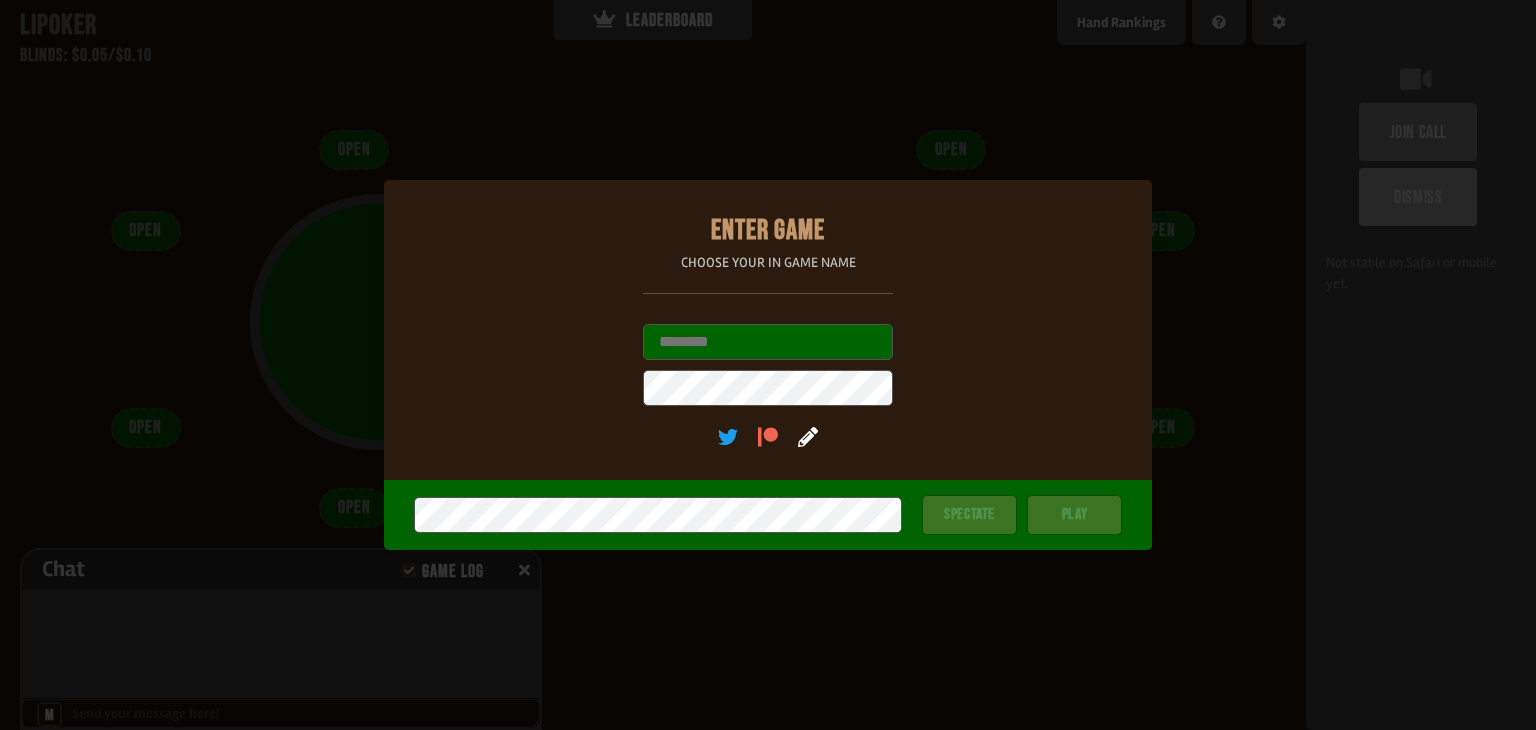 scroll, scrollTop: 0, scrollLeft: 0, axis: both 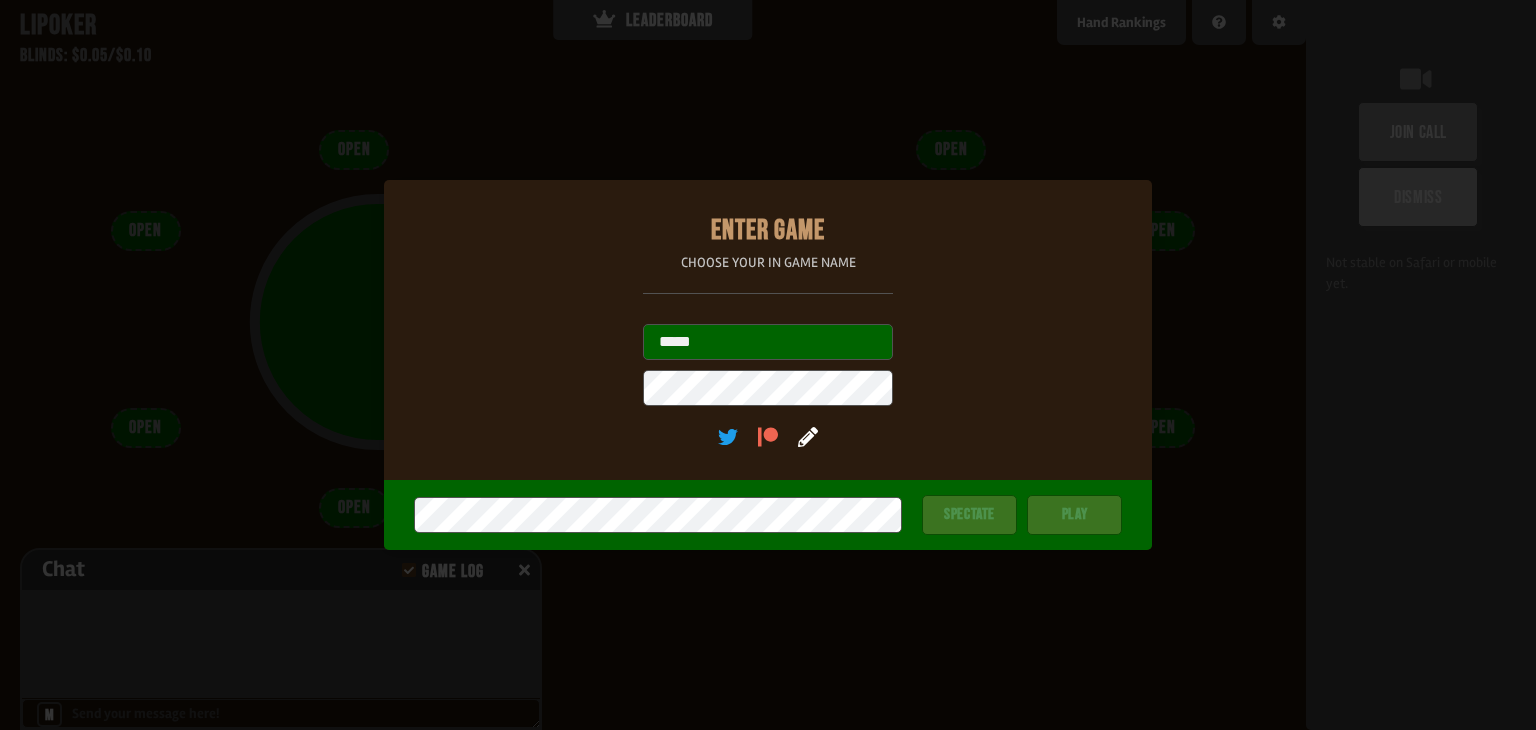 type on "*****" 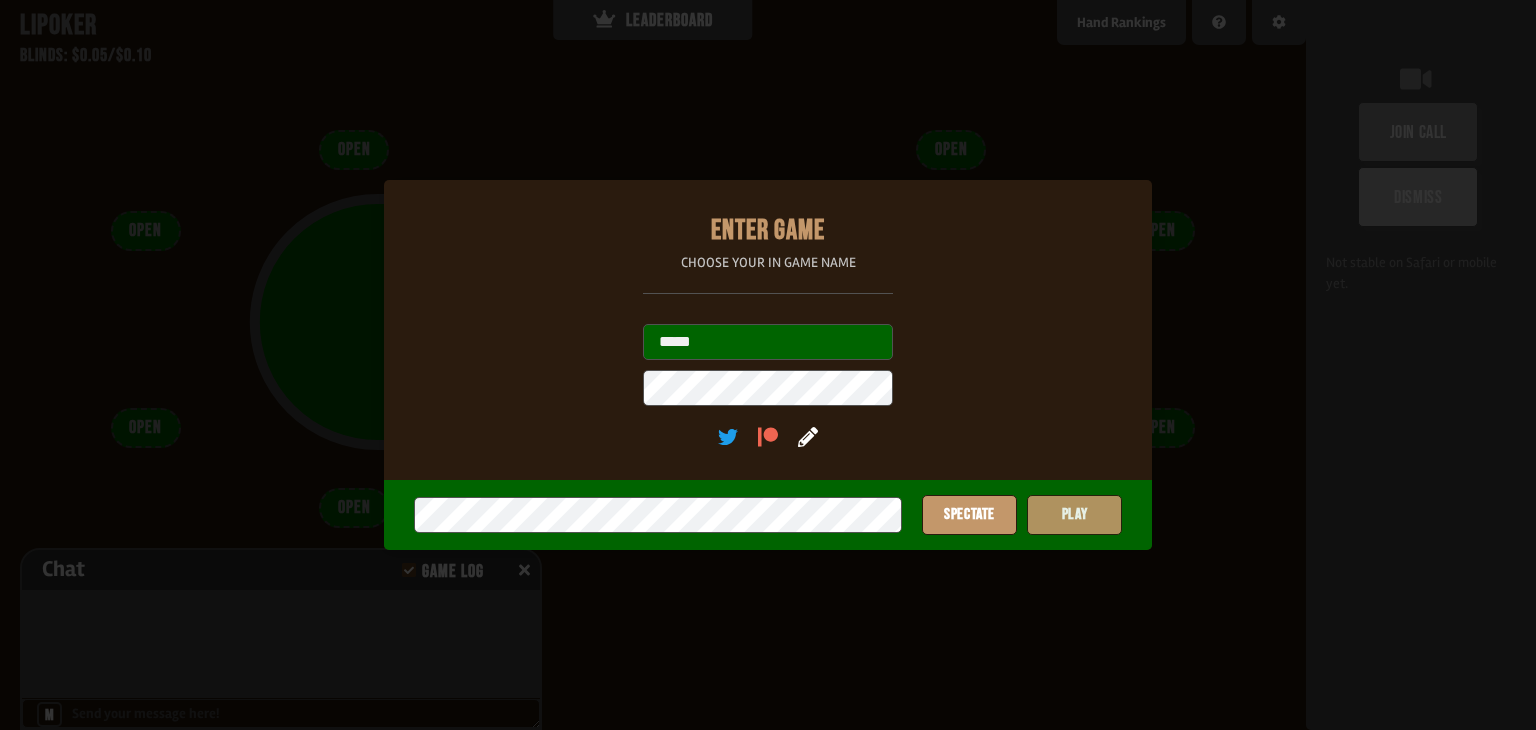 click on "Play" at bounding box center (1074, 515) 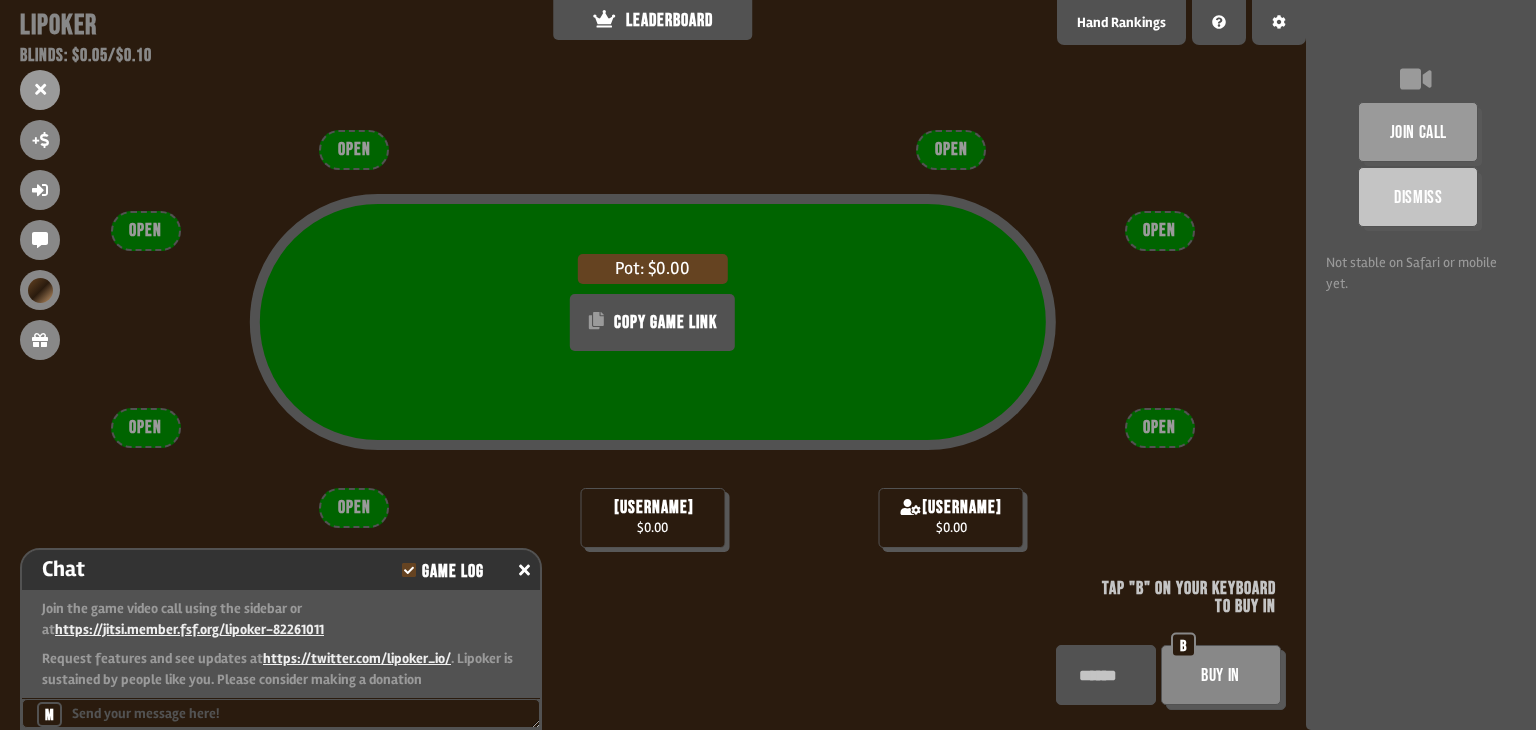 scroll, scrollTop: 24, scrollLeft: 0, axis: vertical 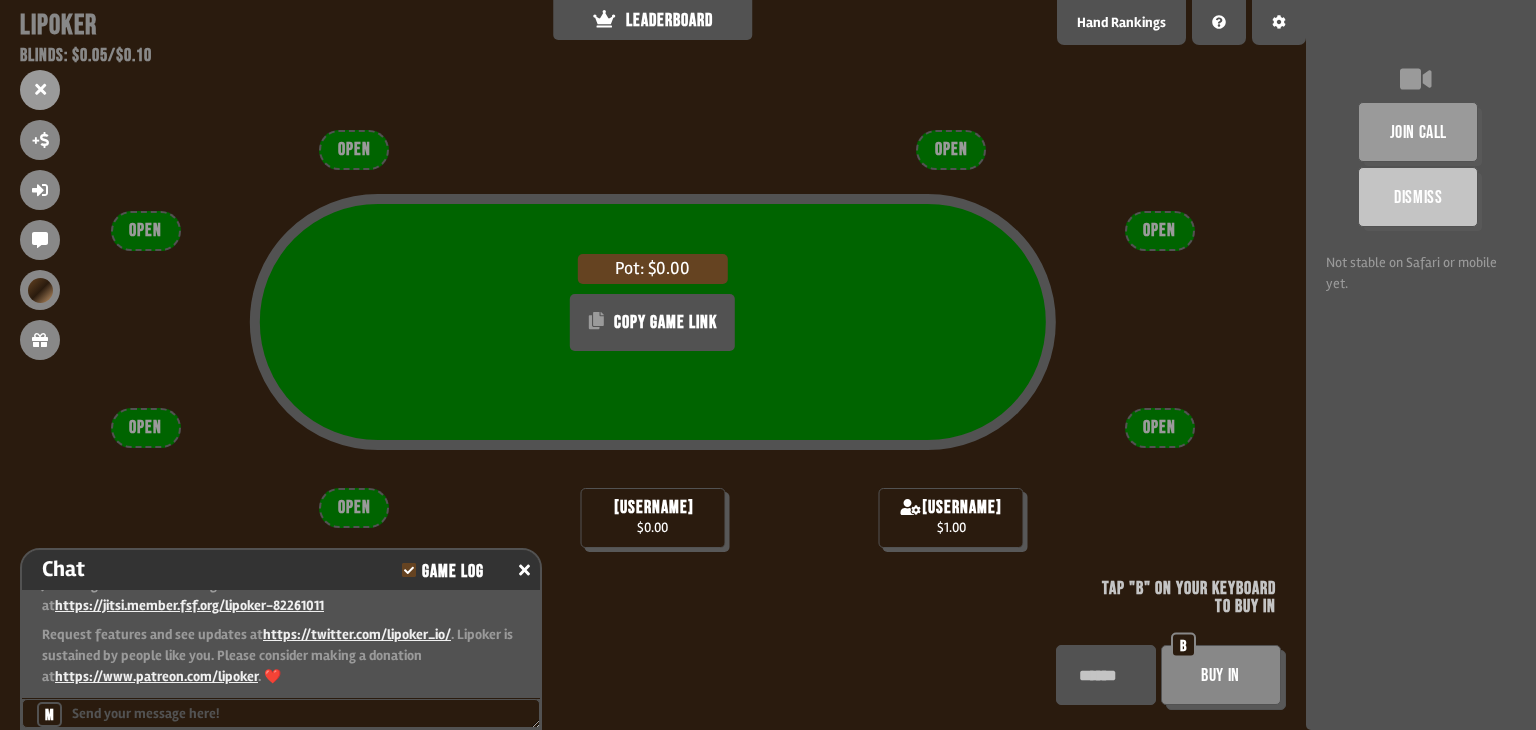 click at bounding box center [1106, 675] 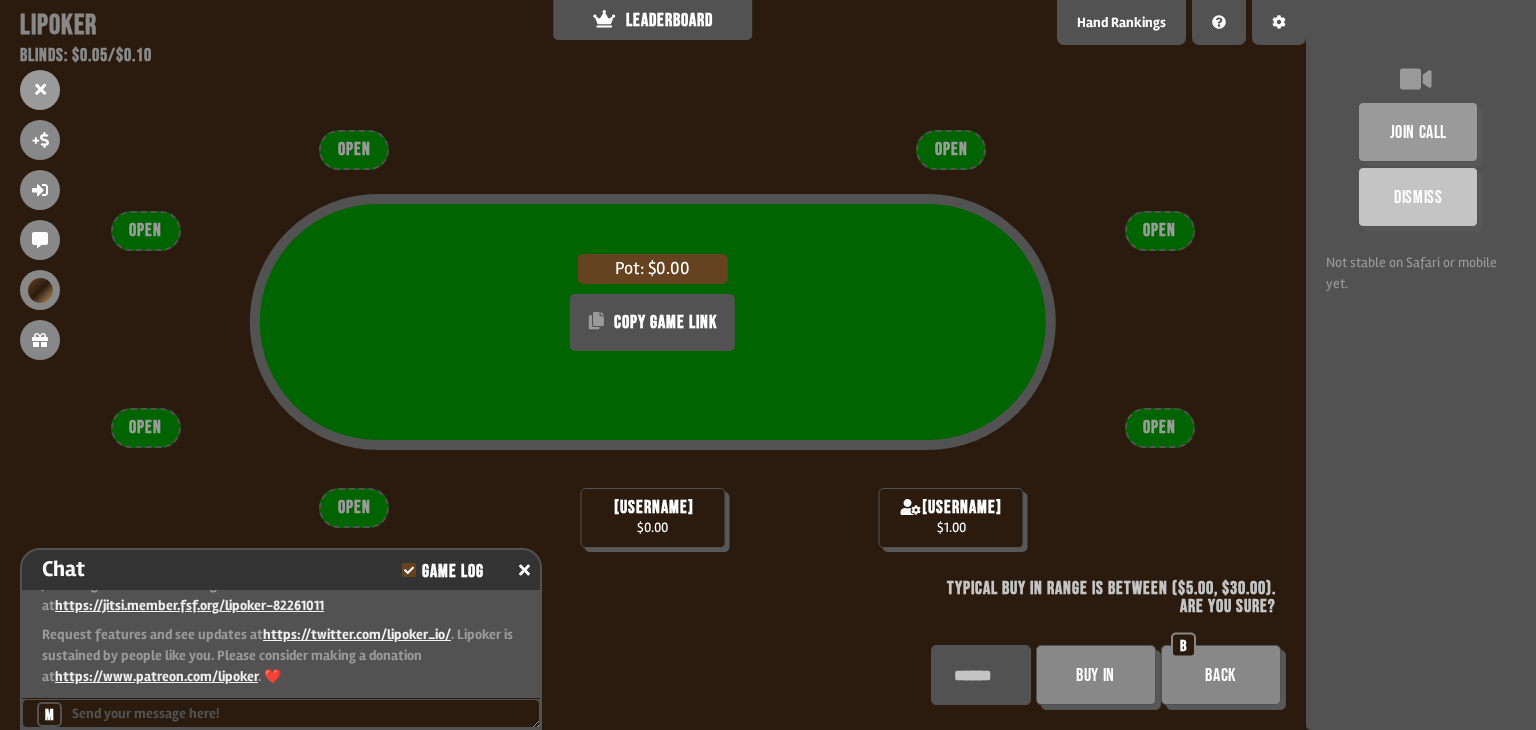 click on "join call" at bounding box center (1418, 132) 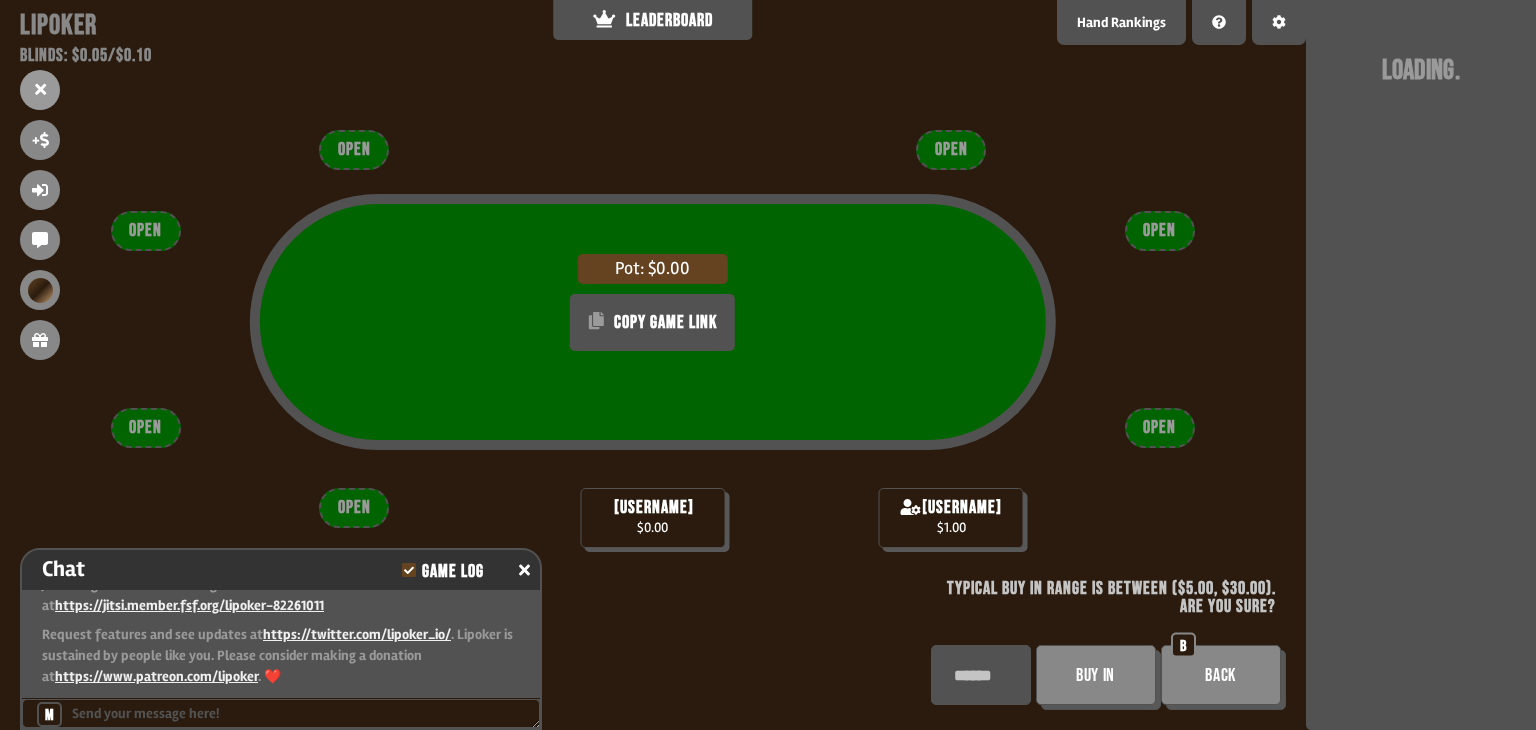 click on "Buy In" at bounding box center [1096, 675] 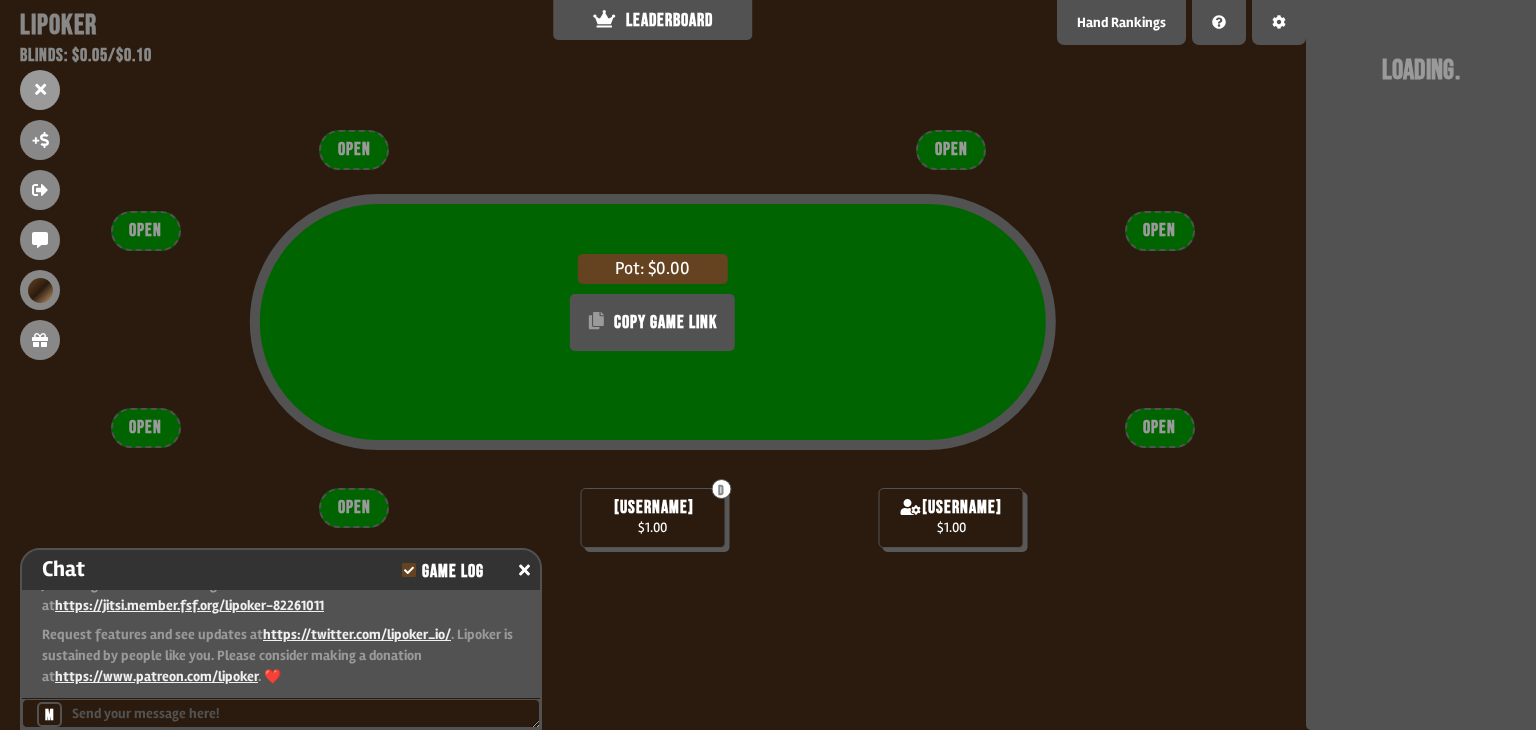 scroll, scrollTop: 98, scrollLeft: 0, axis: vertical 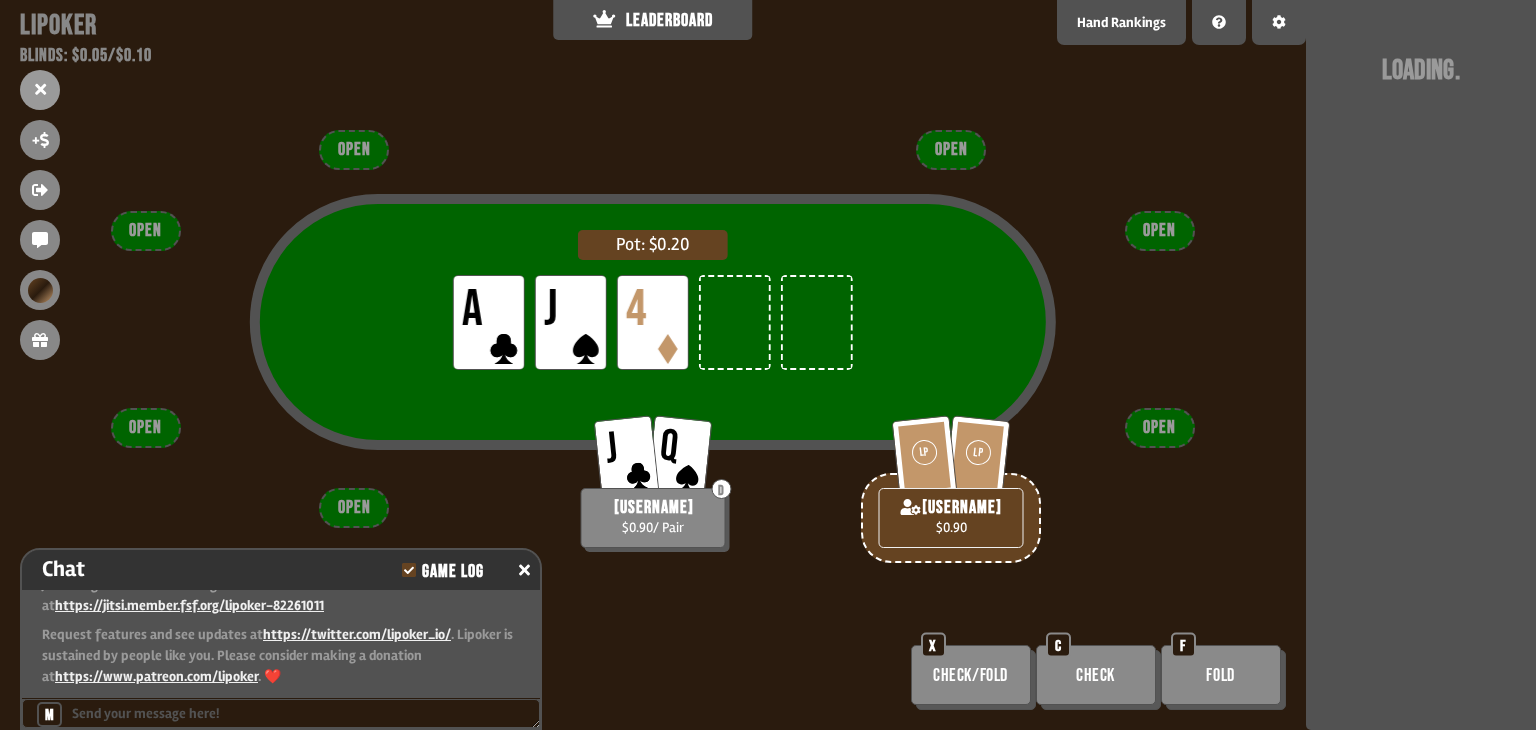 click on "Pot: $0.20   LP A LP J LP 4 J Q D [USERNAME] $0.90   / Pair LP LP [USERNAME] $0.90  OPEN OPEN OPEN OPEN OPEN OPEN OPEN Check/Fold X Check C Fold F" at bounding box center (653, 365) 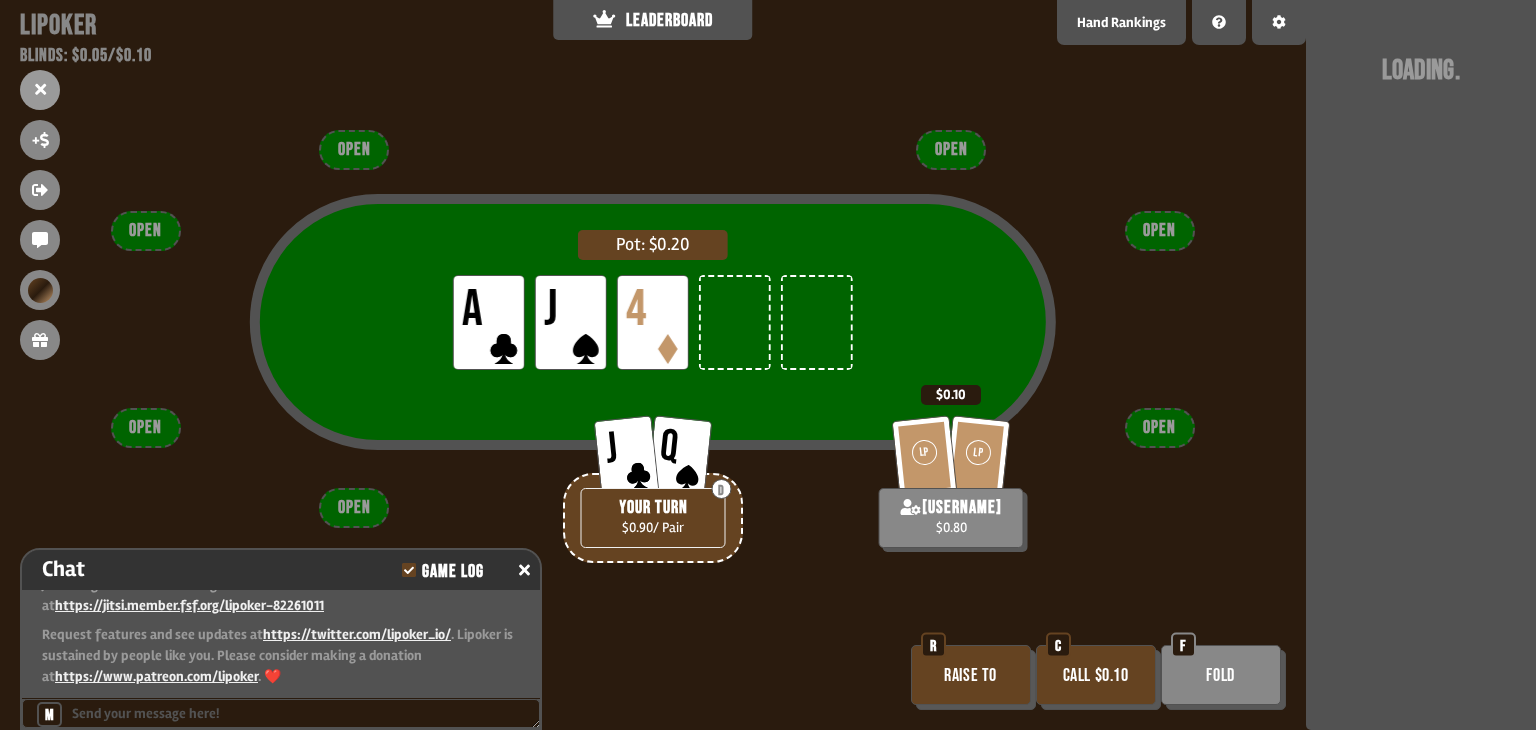 click on "Raise to" at bounding box center [971, 675] 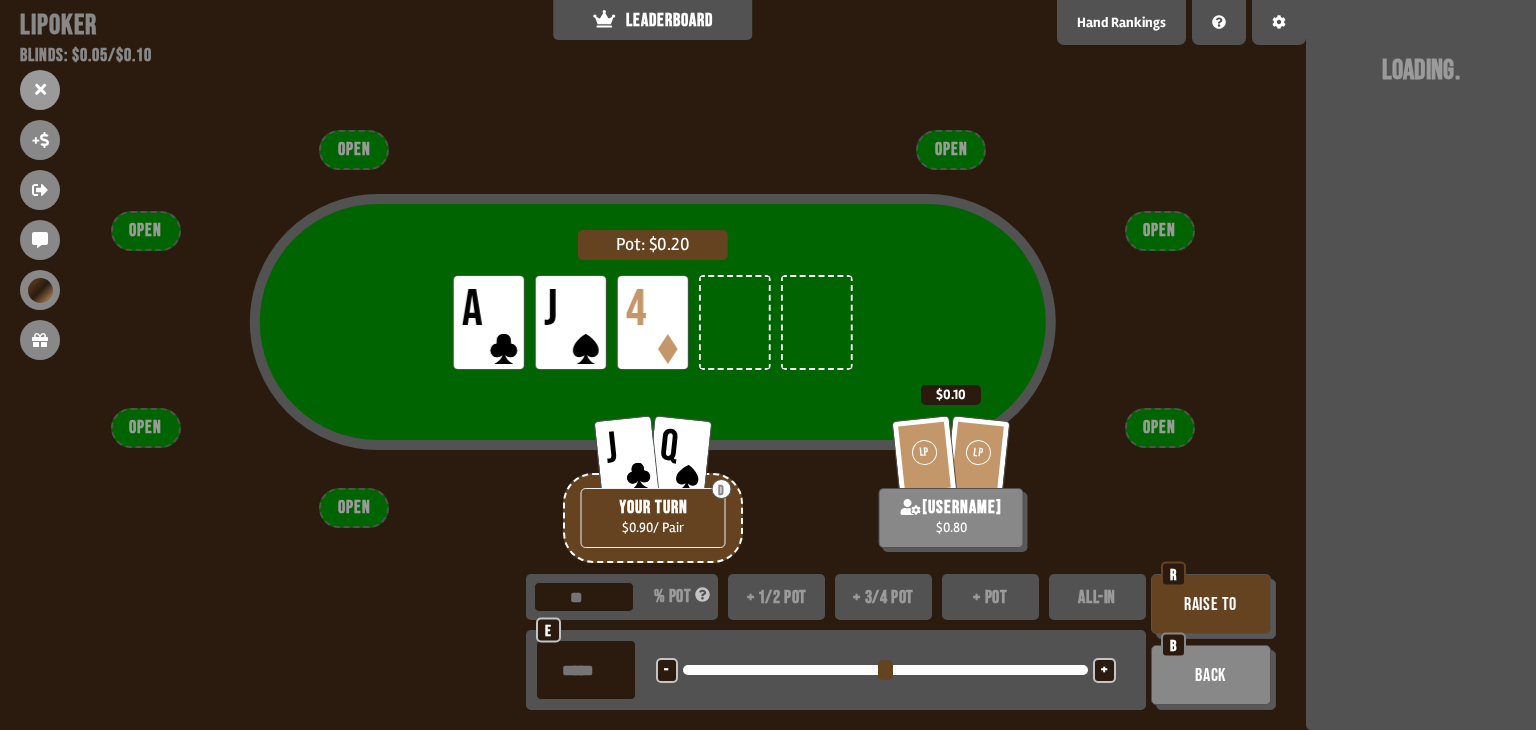 click on "Raise to" at bounding box center (1211, 604) 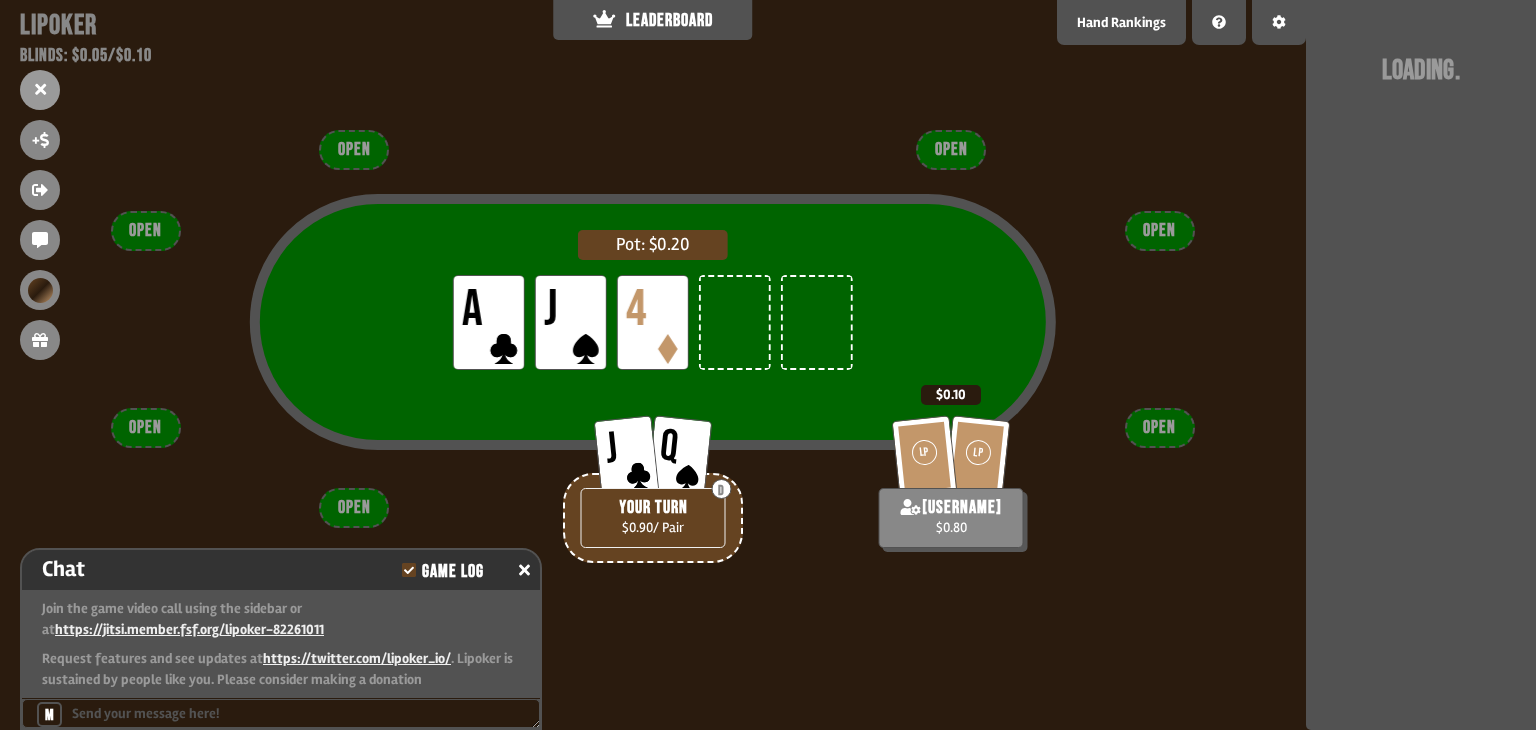 scroll, scrollTop: 372, scrollLeft: 0, axis: vertical 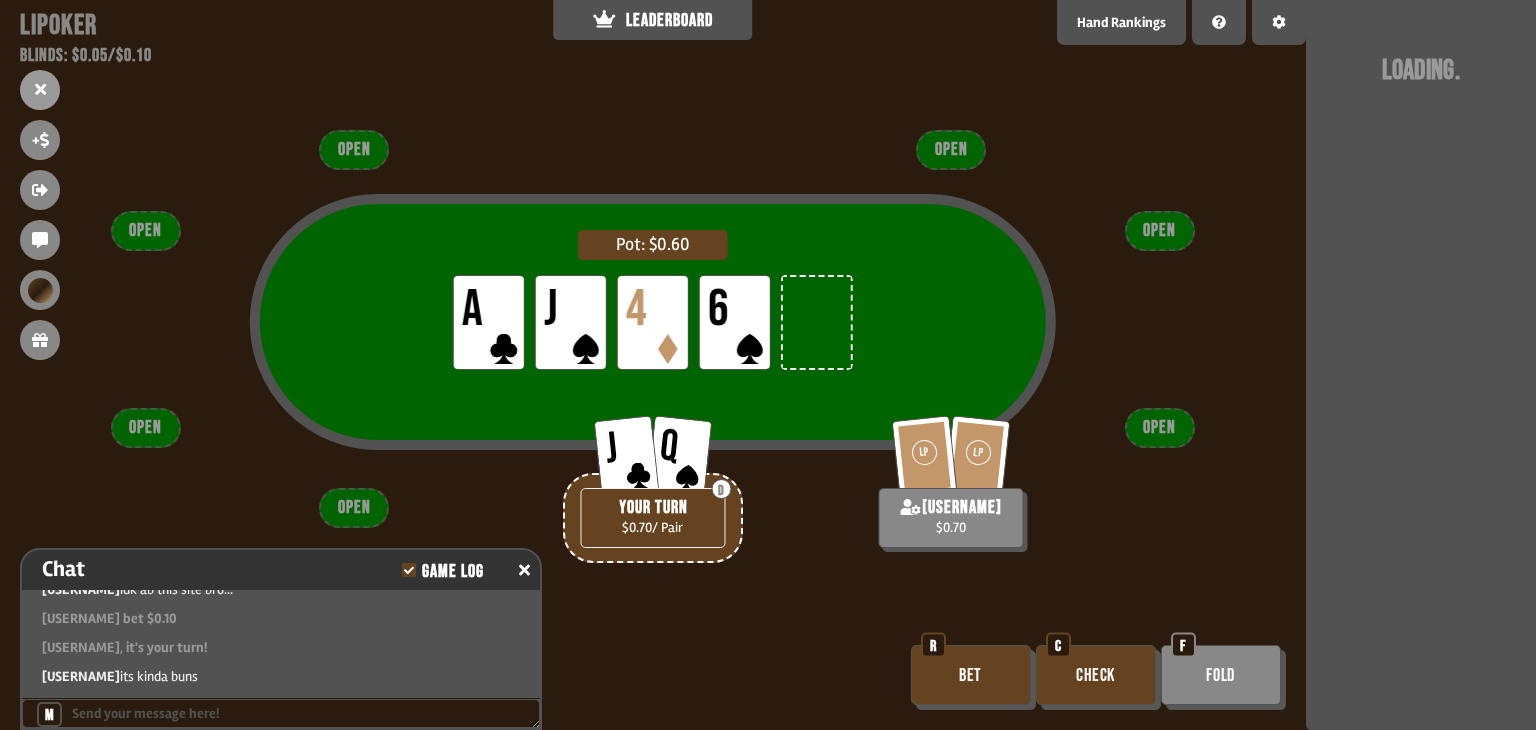 click on "Bet" at bounding box center [971, 675] 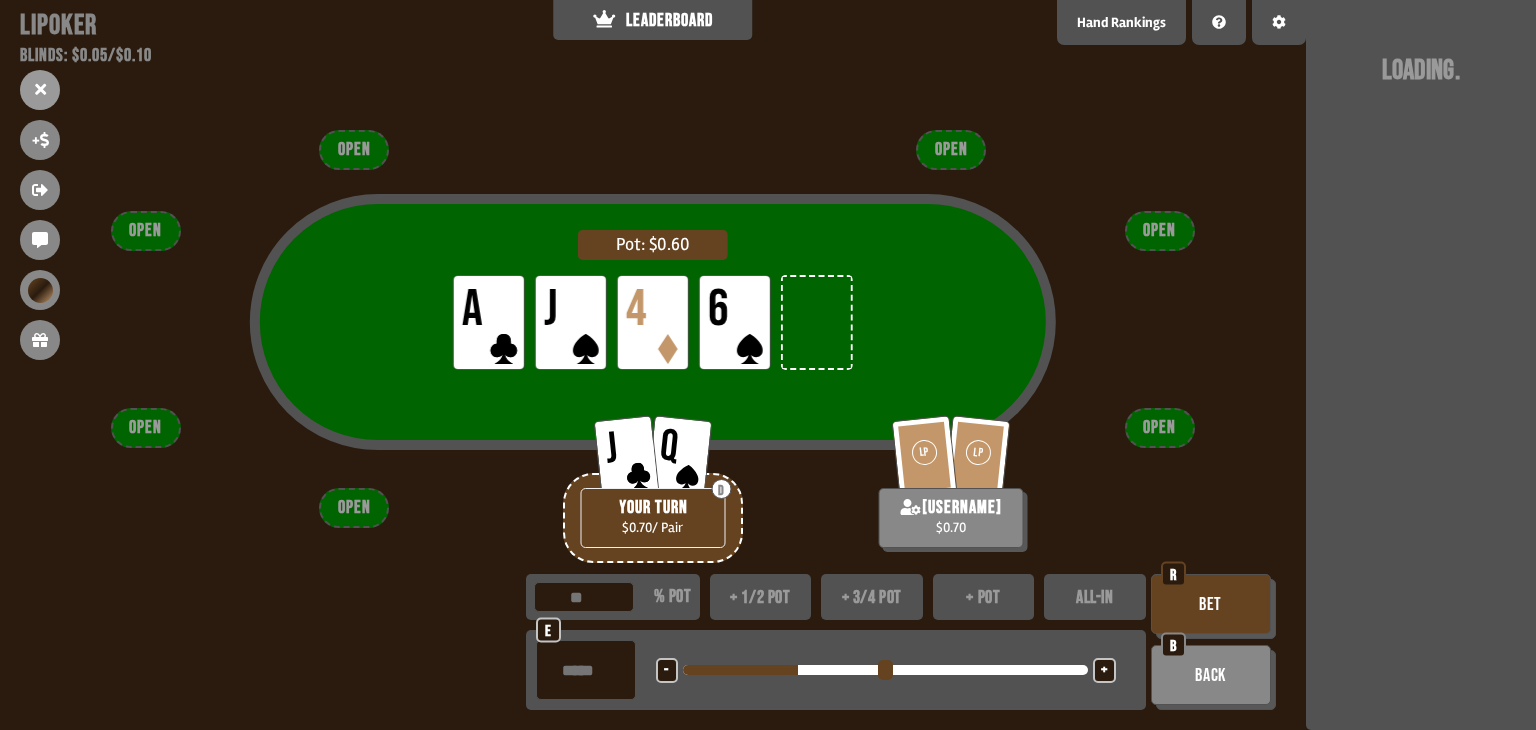 type on "**" 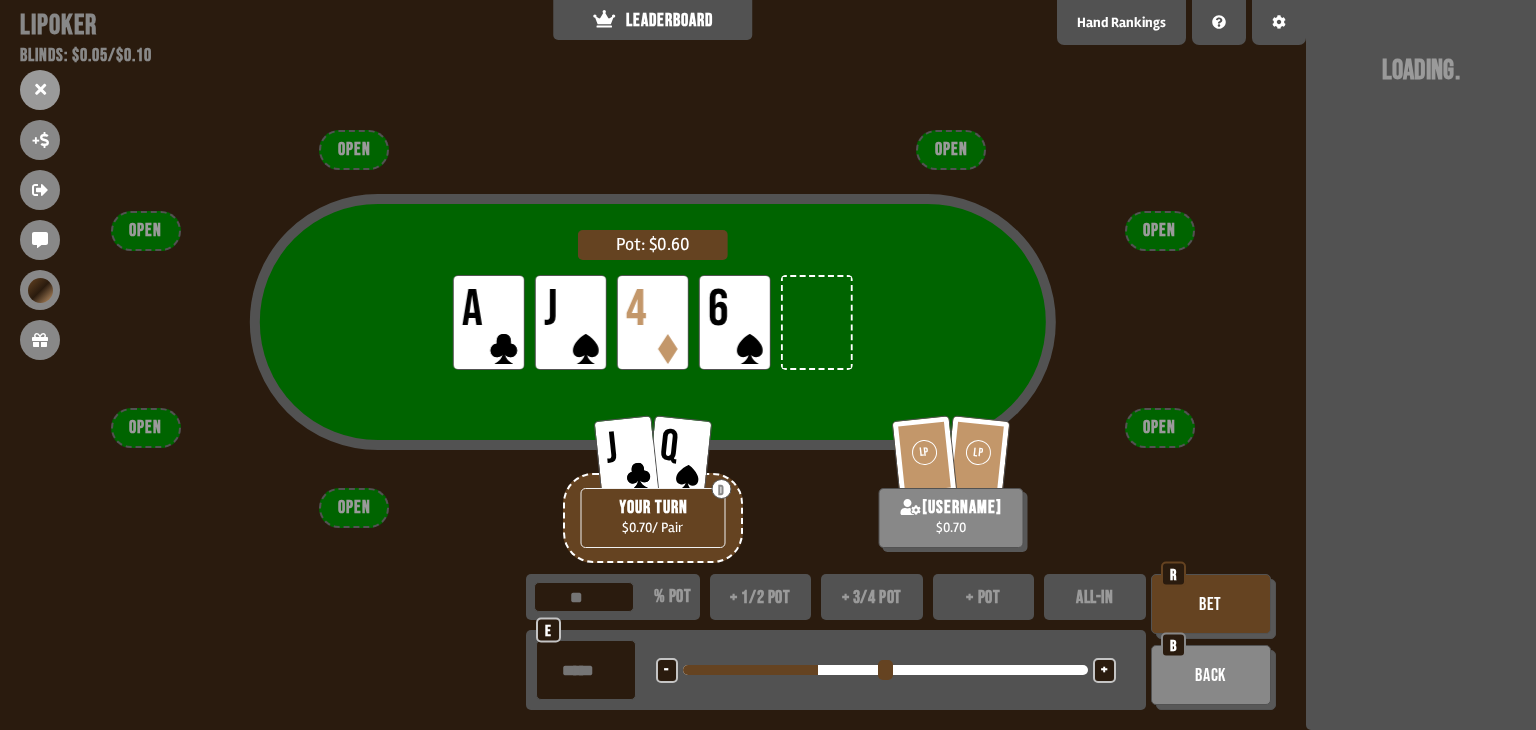 click on "-" at bounding box center [667, 670] 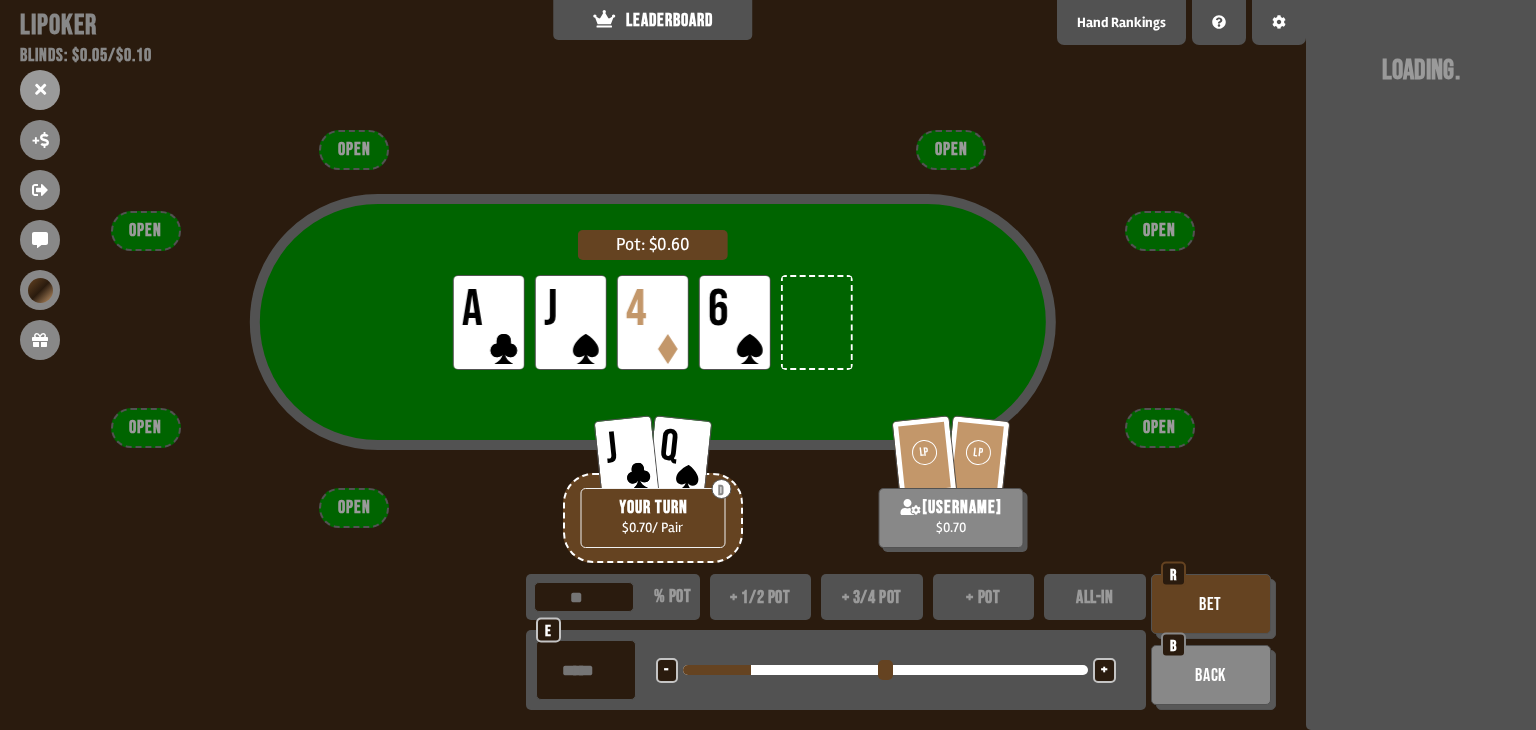 click on "-" at bounding box center (667, 670) 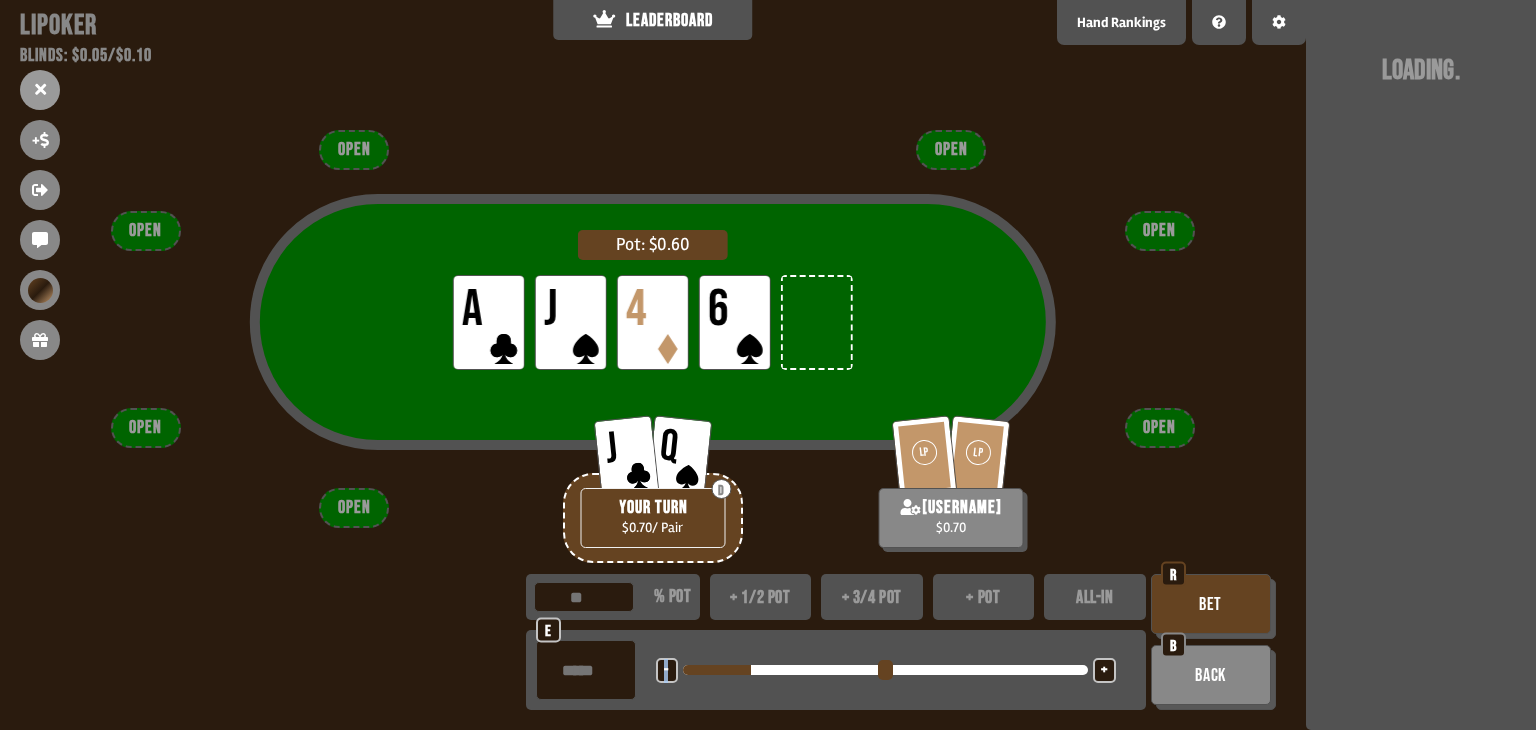 click on "-" at bounding box center (667, 670) 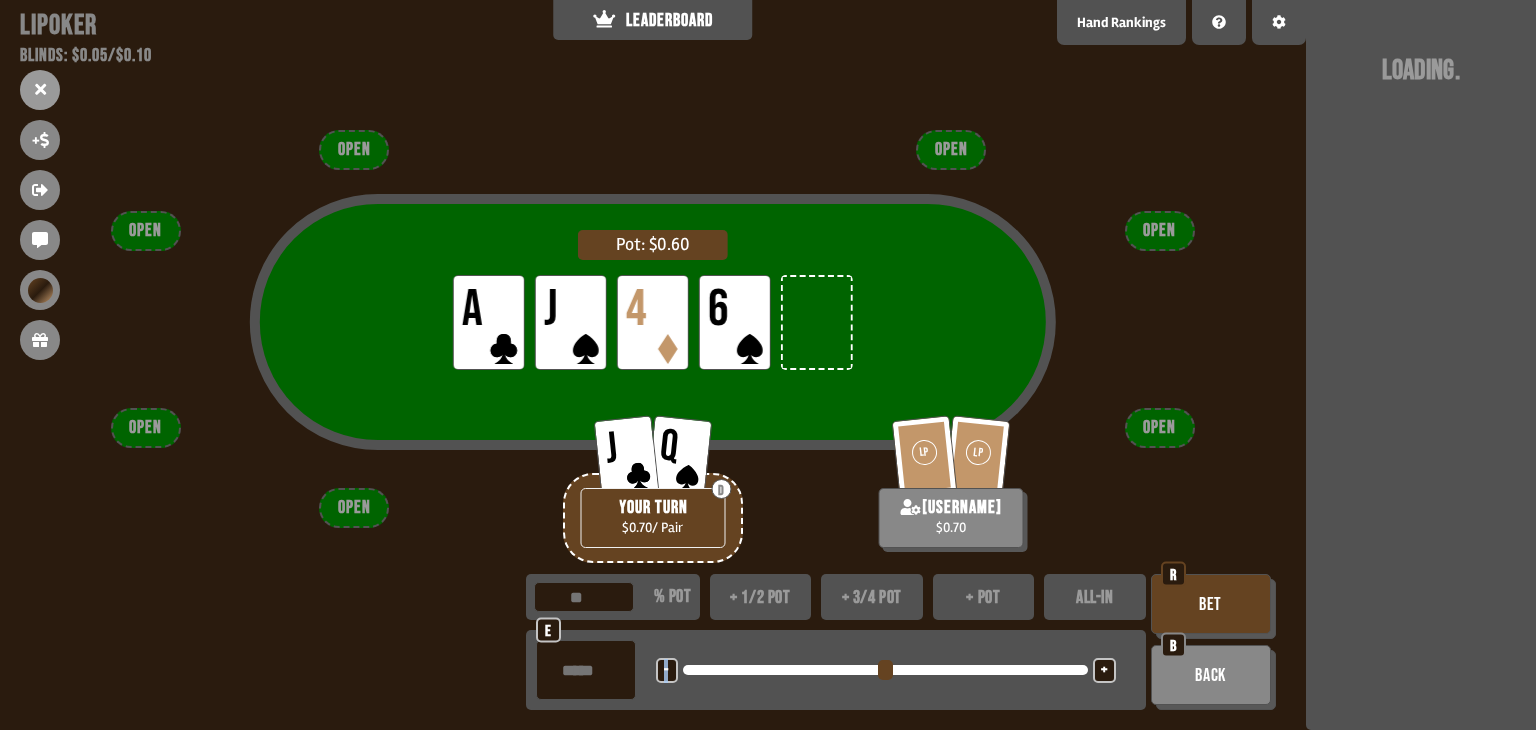 click on "-" at bounding box center [667, 670] 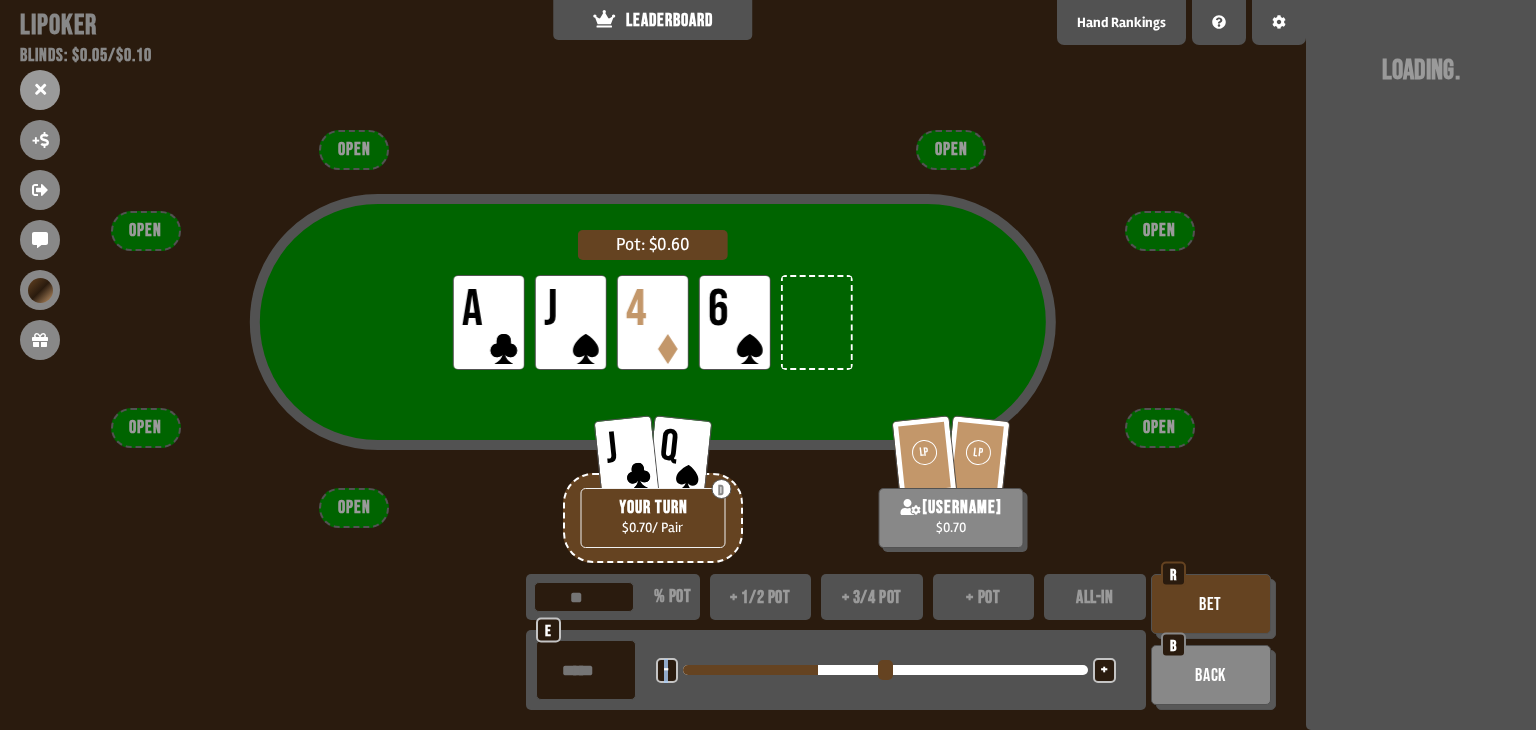 click on "Bet" at bounding box center (1211, 604) 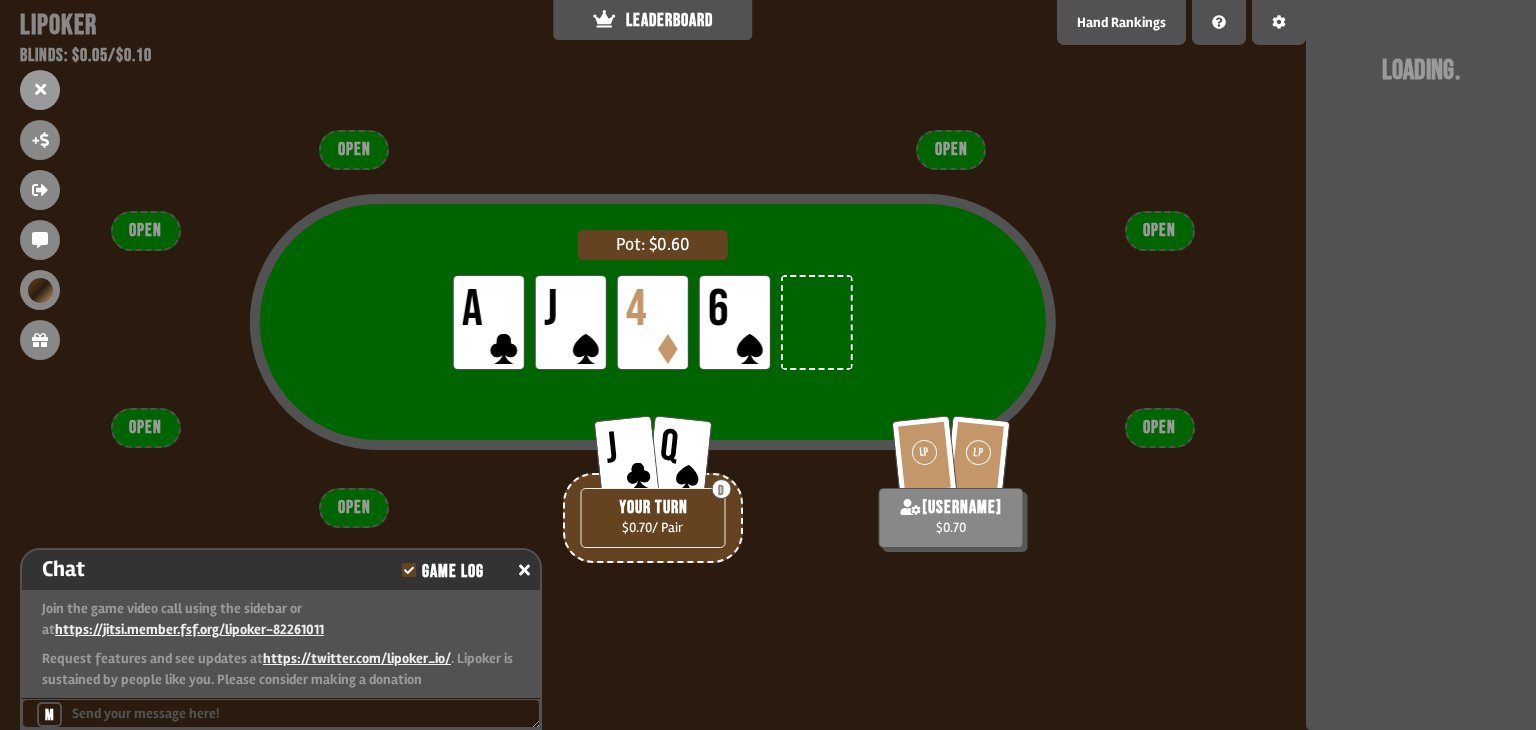 scroll, scrollTop: 518, scrollLeft: 0, axis: vertical 